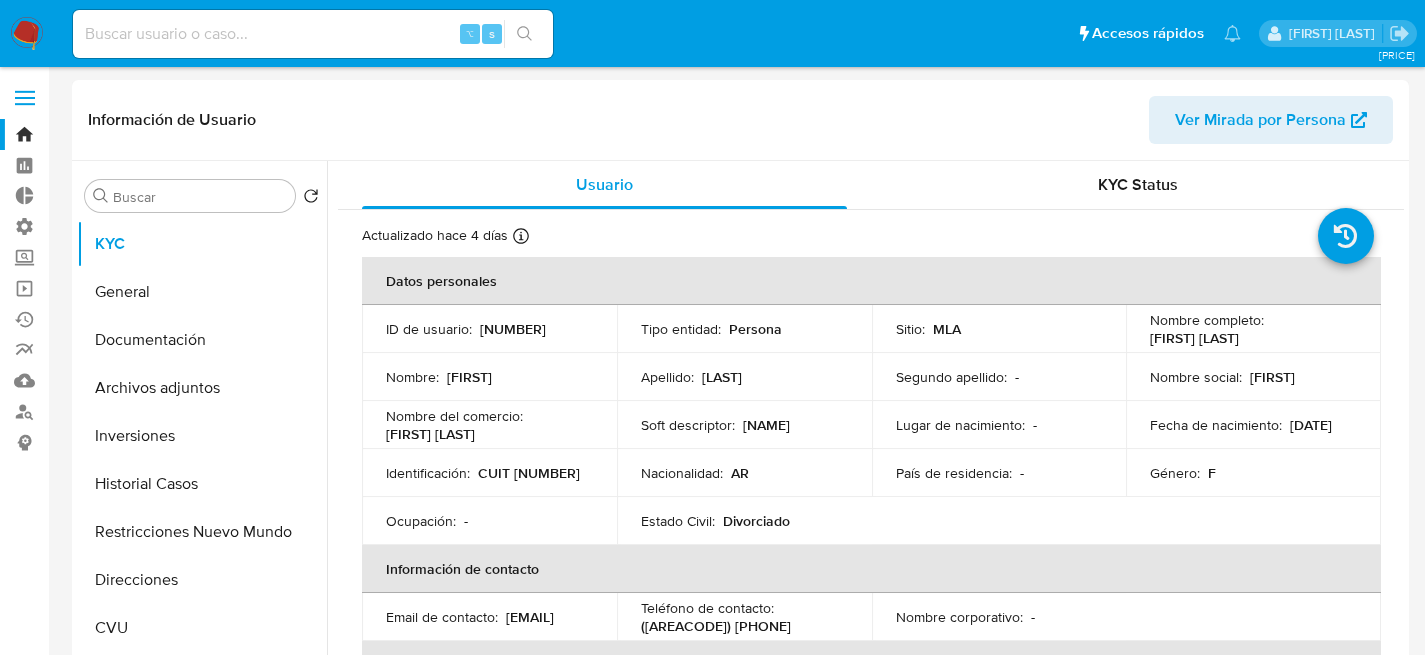 select on "10" 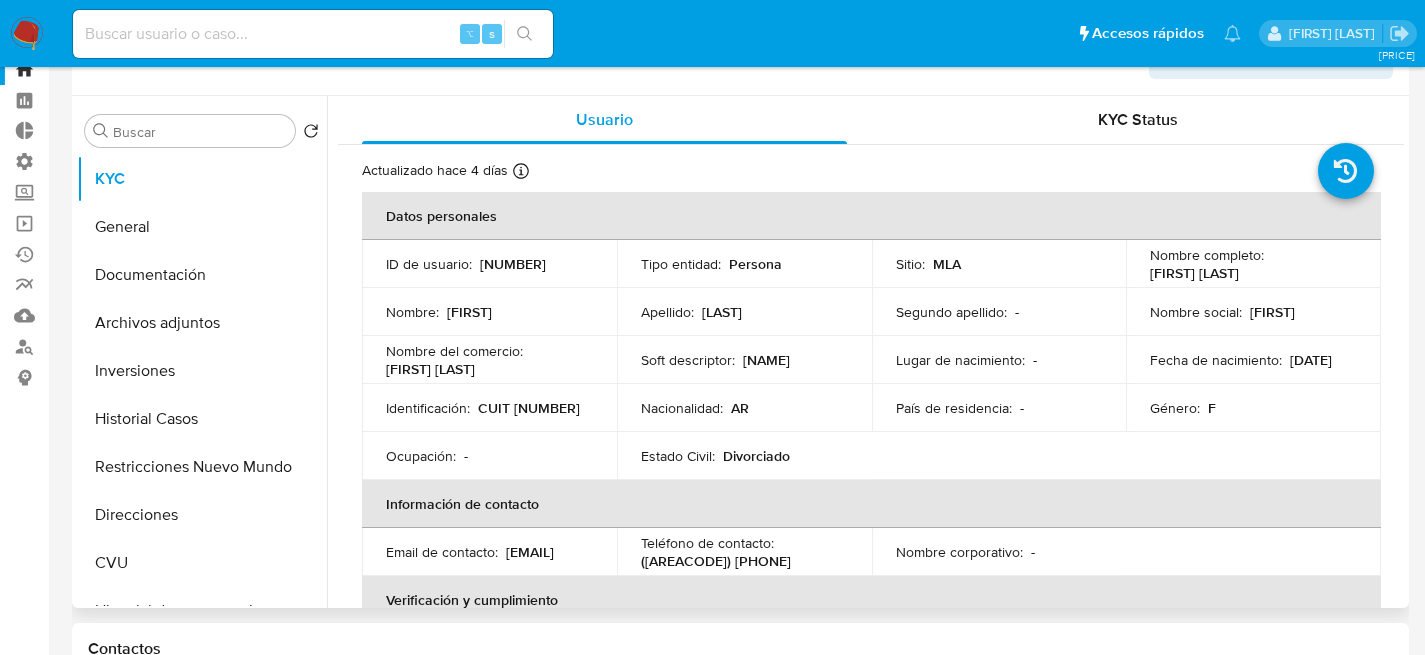 scroll, scrollTop: 65, scrollLeft: 0, axis: vertical 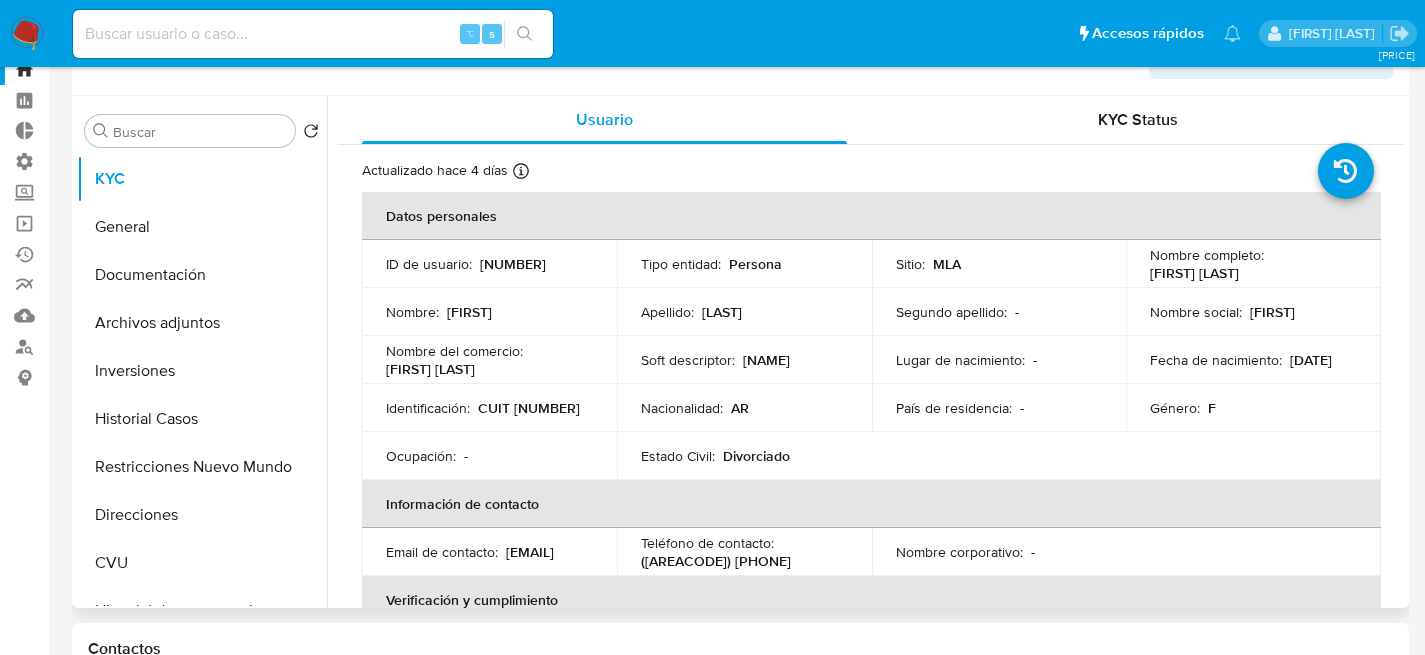 type 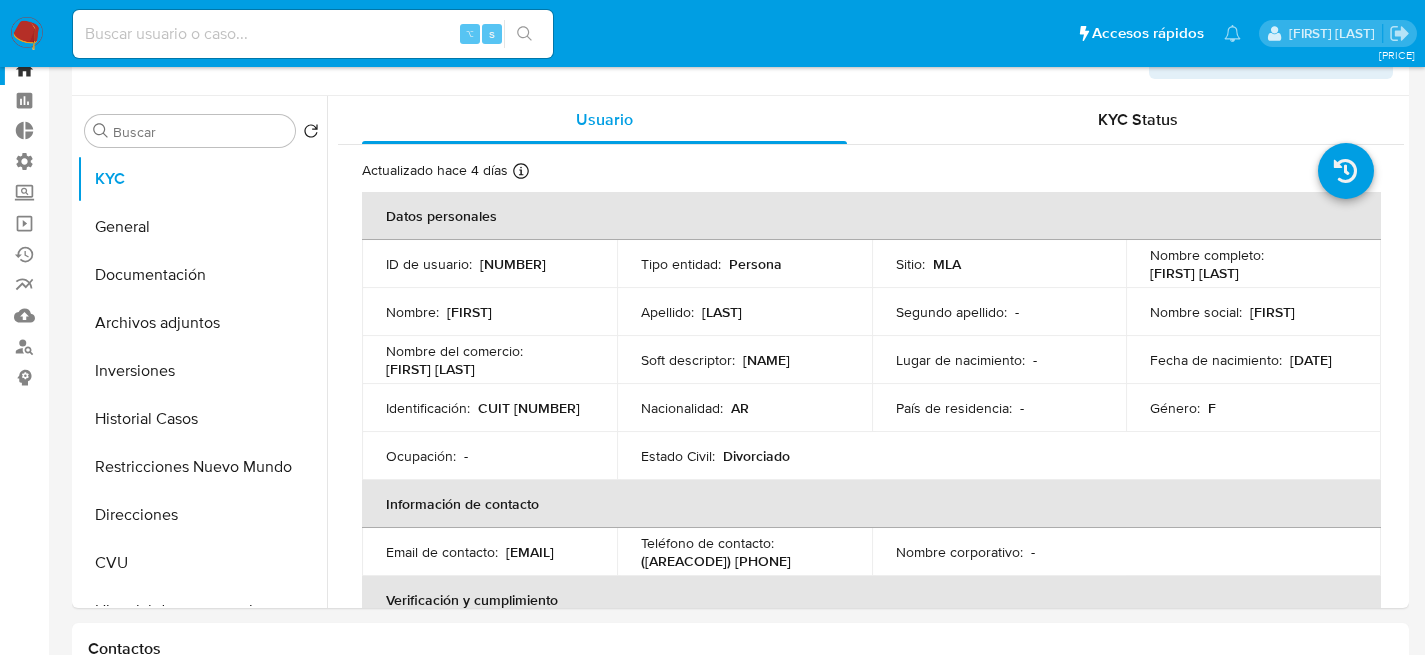 click at bounding box center (27, 34) 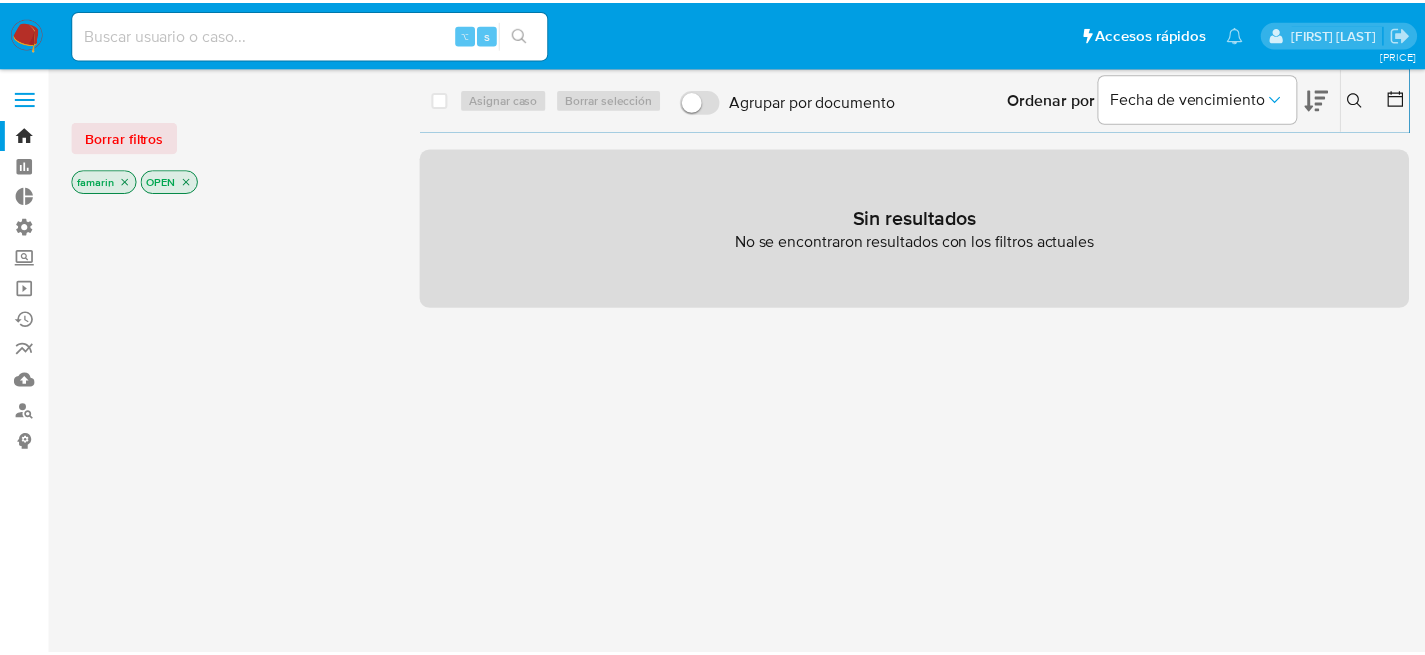 scroll, scrollTop: 0, scrollLeft: 0, axis: both 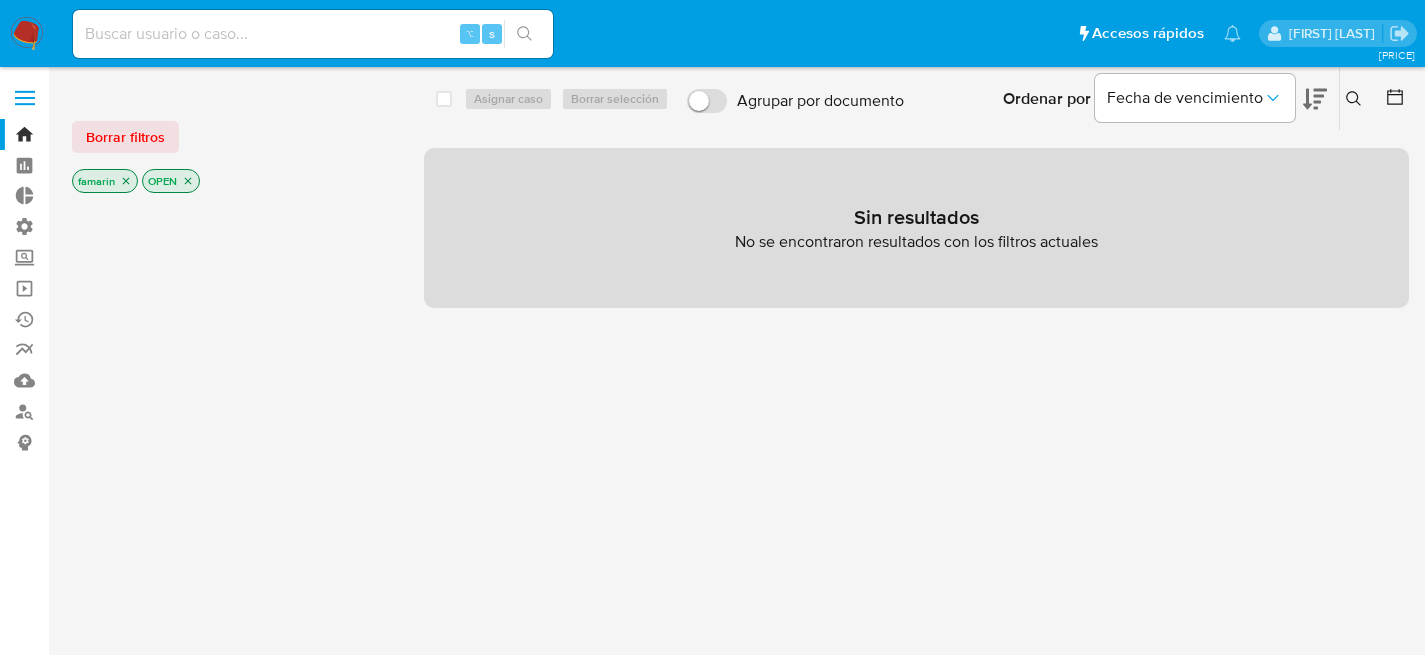 click 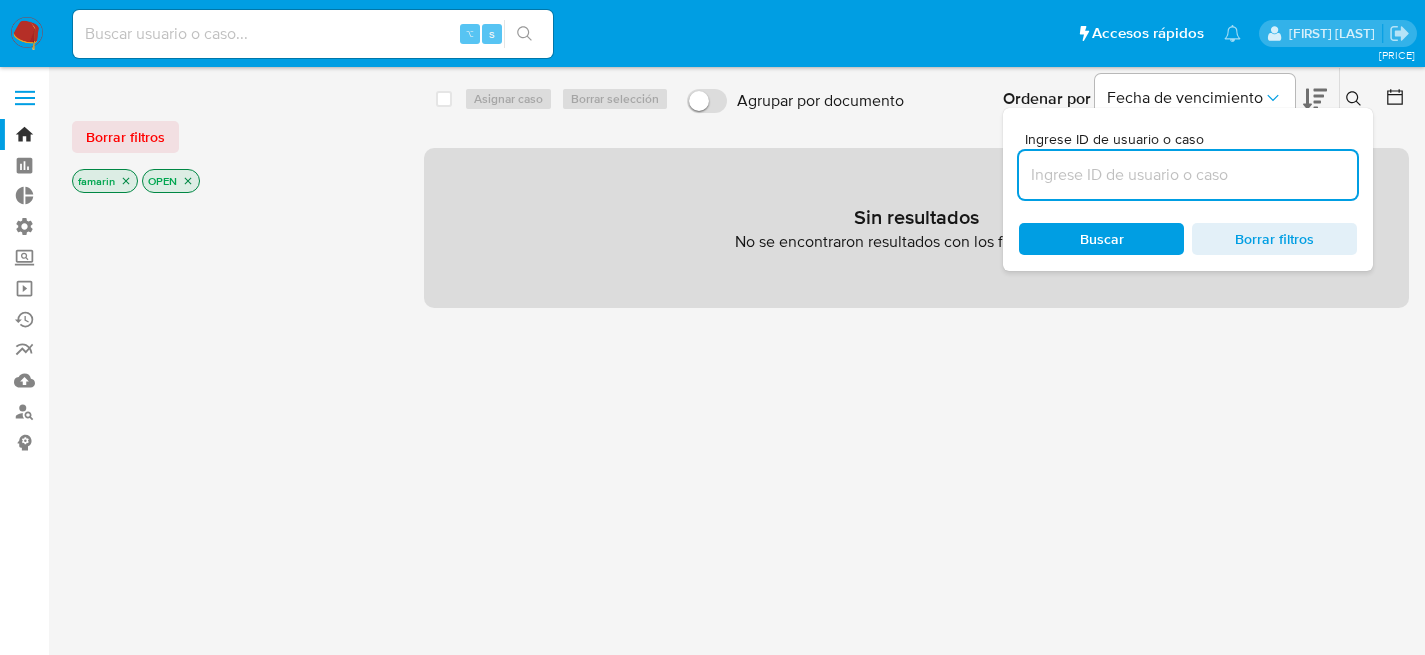 click at bounding box center [1188, 175] 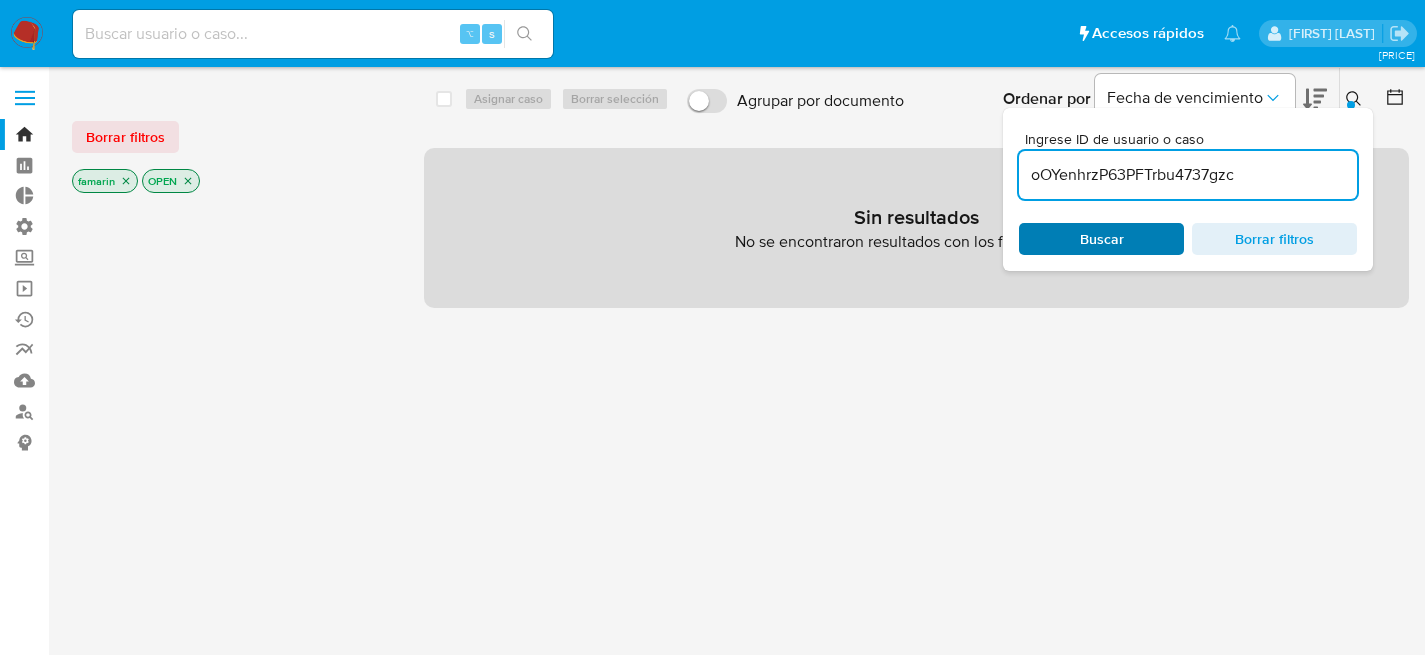 type on "[HASH]" 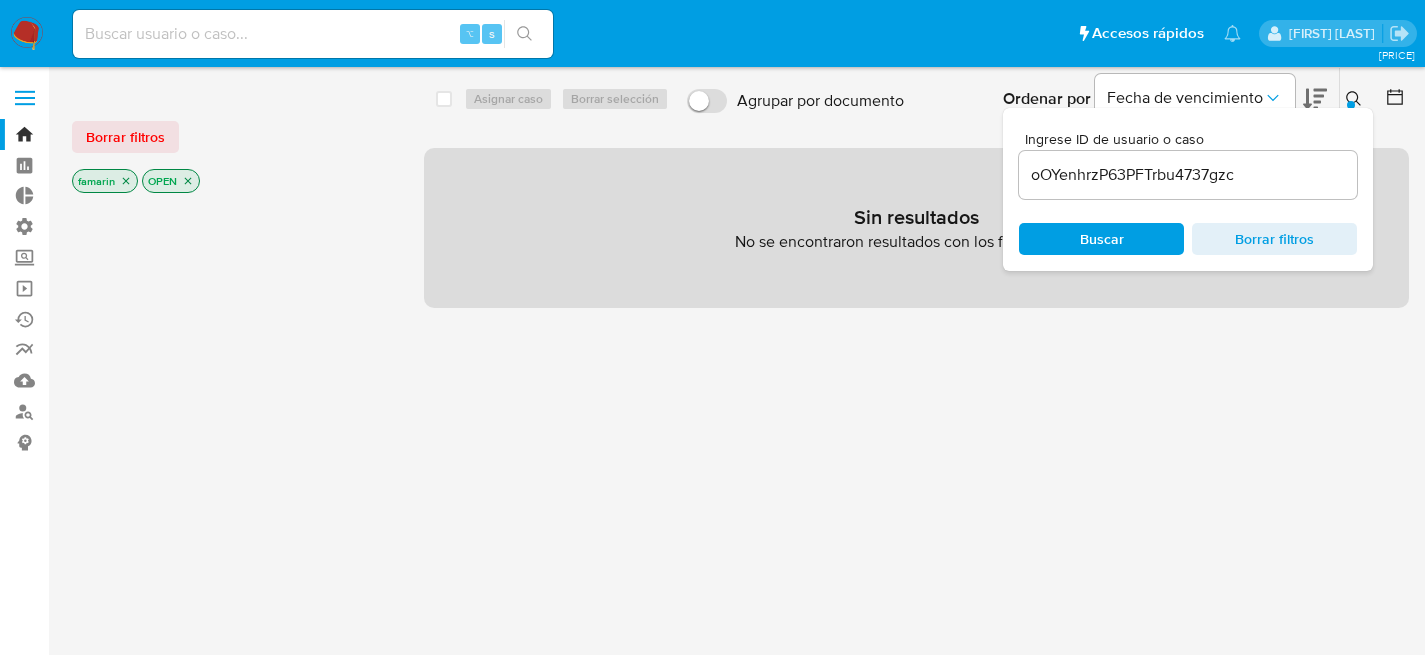 click on "Borrar filtros" at bounding box center [125, 137] 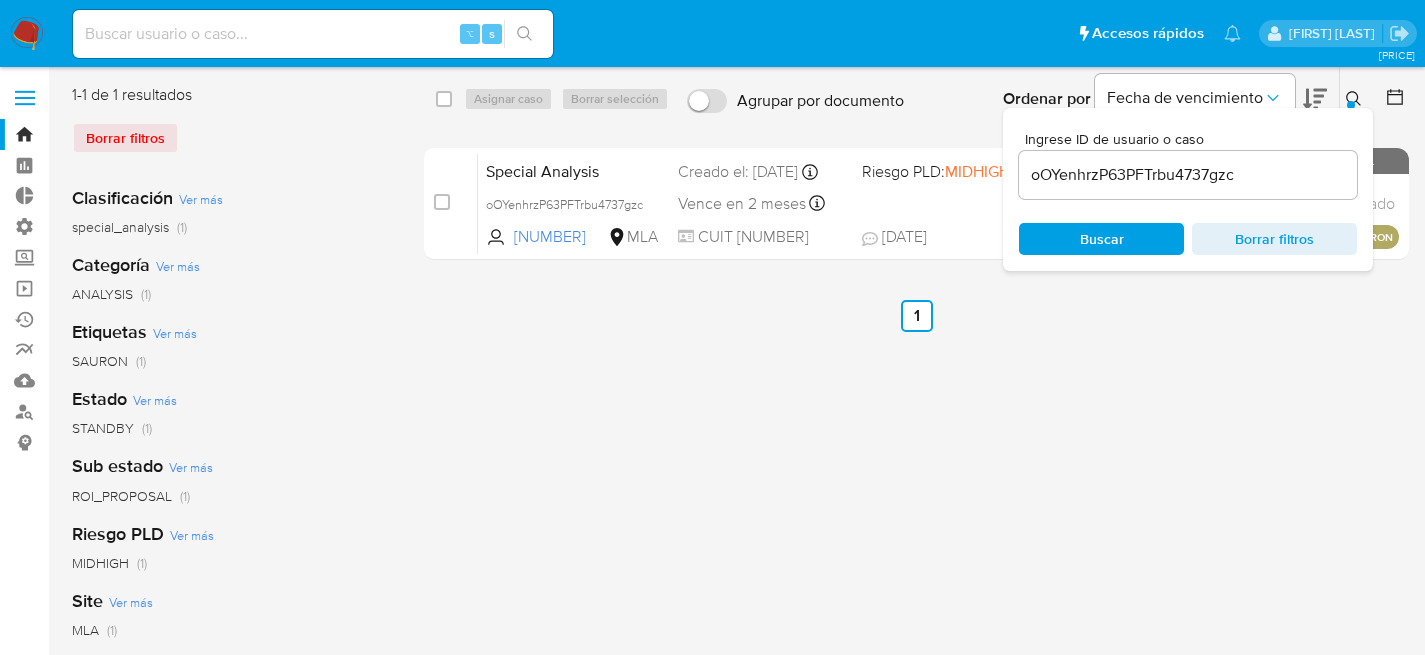 click on "Asignar caso Borrar selección" at bounding box center [570, 99] 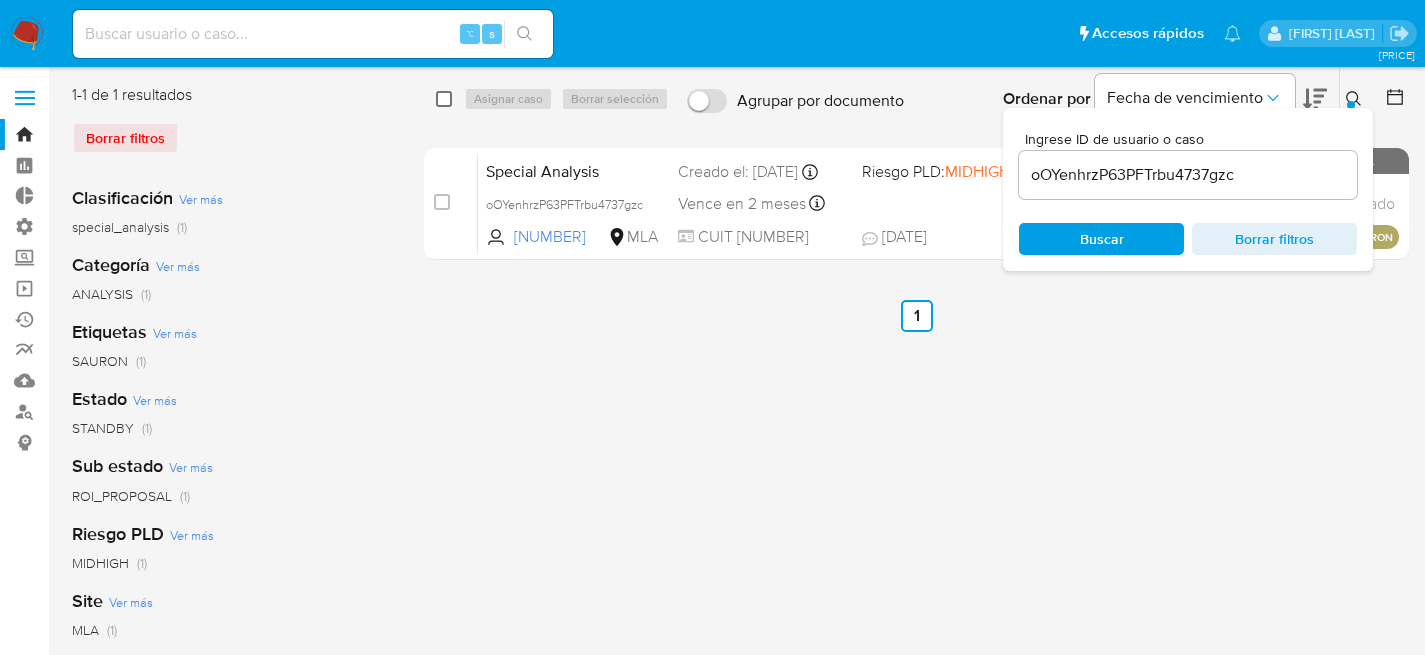 click at bounding box center (444, 99) 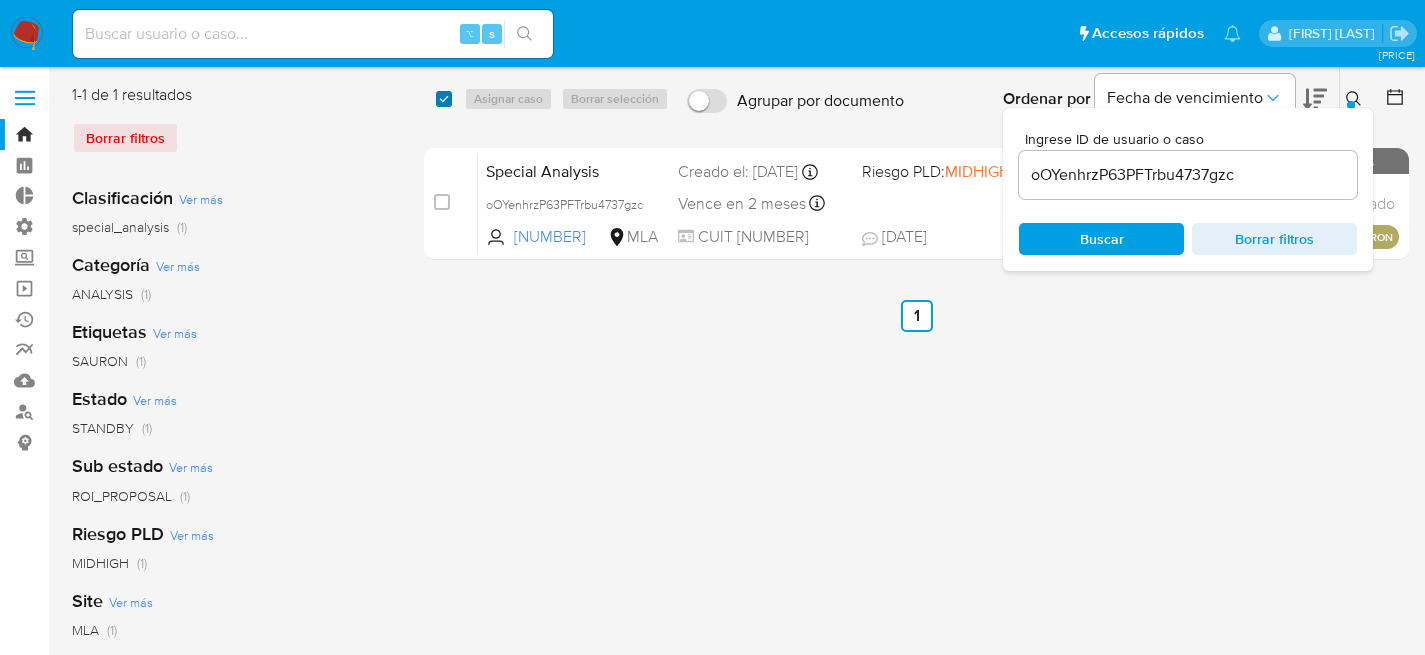 checkbox on "true" 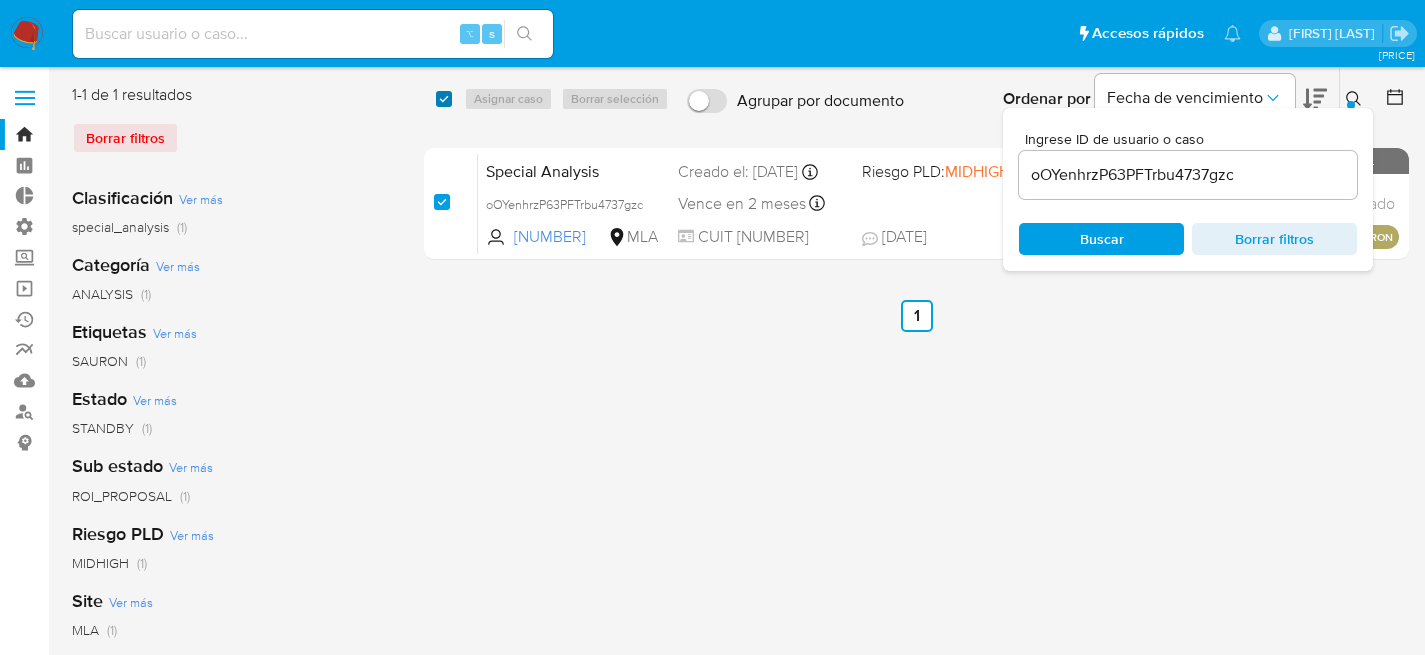 checkbox on "true" 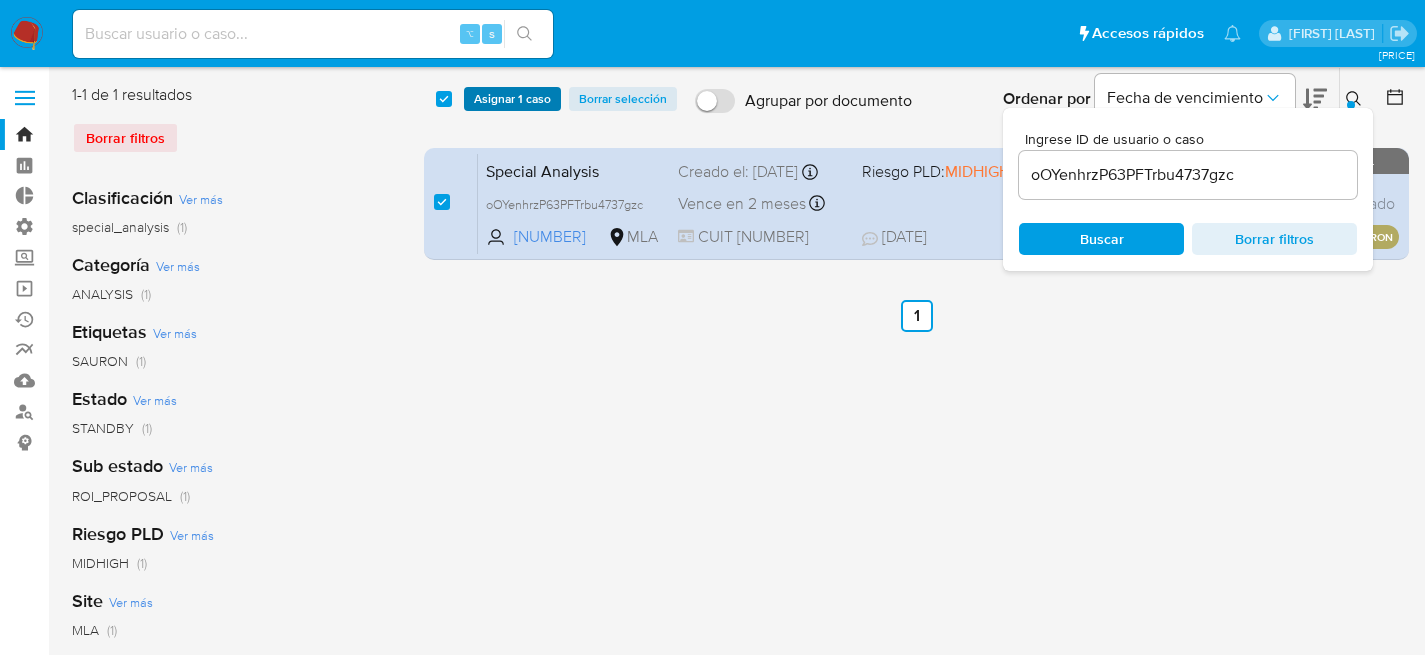 click on "Asignar 1 caso" at bounding box center (512, 99) 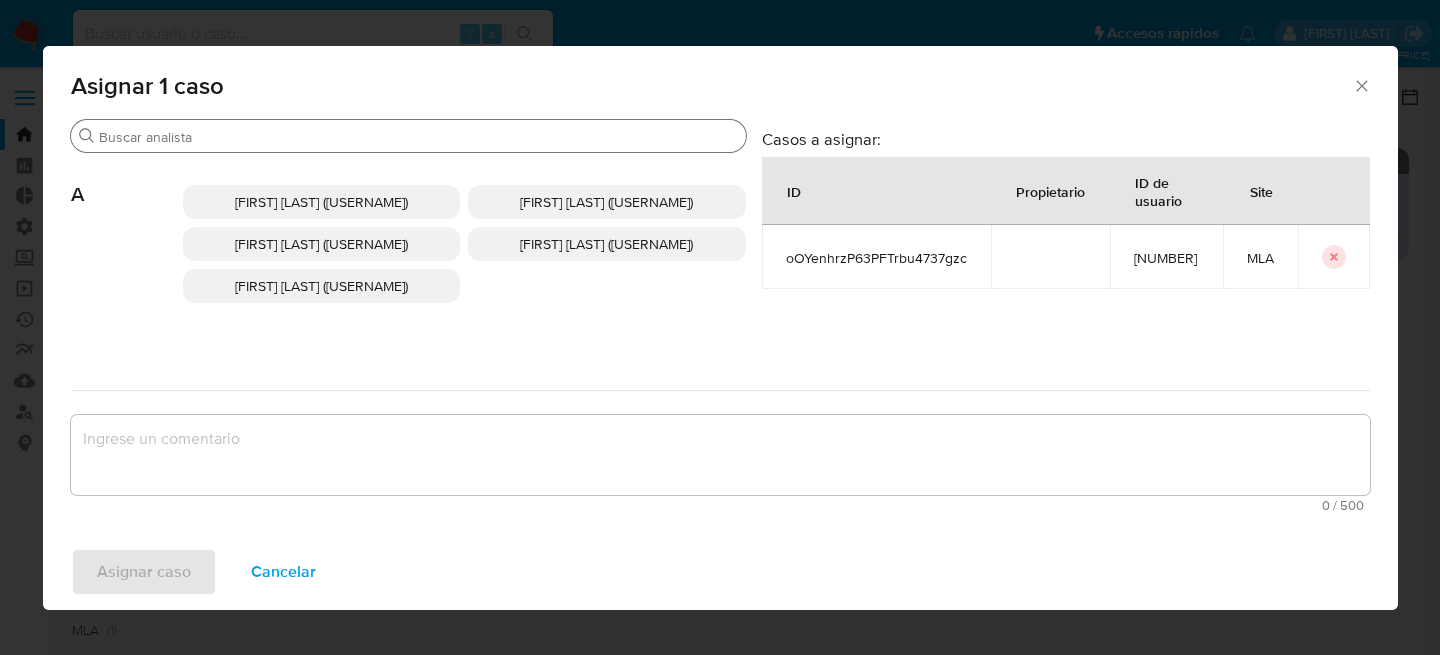 click on "Buscar" at bounding box center [418, 137] 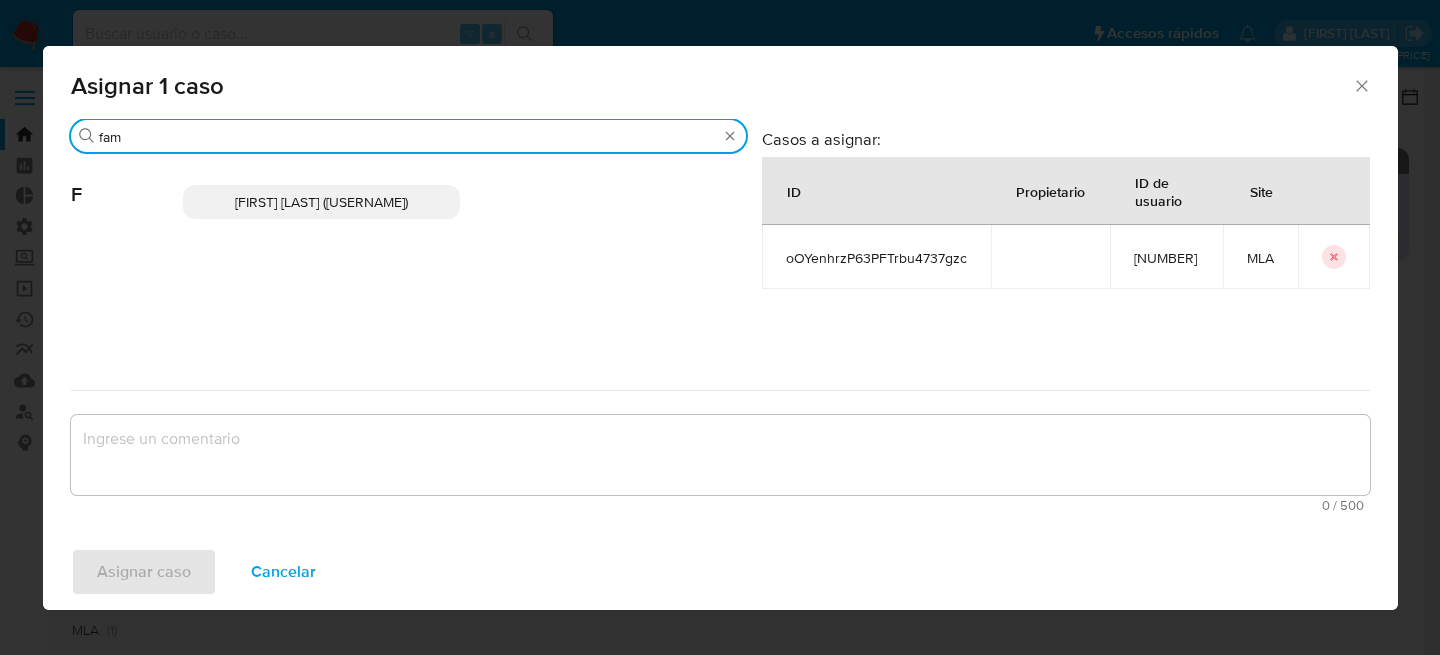 type on "fam" 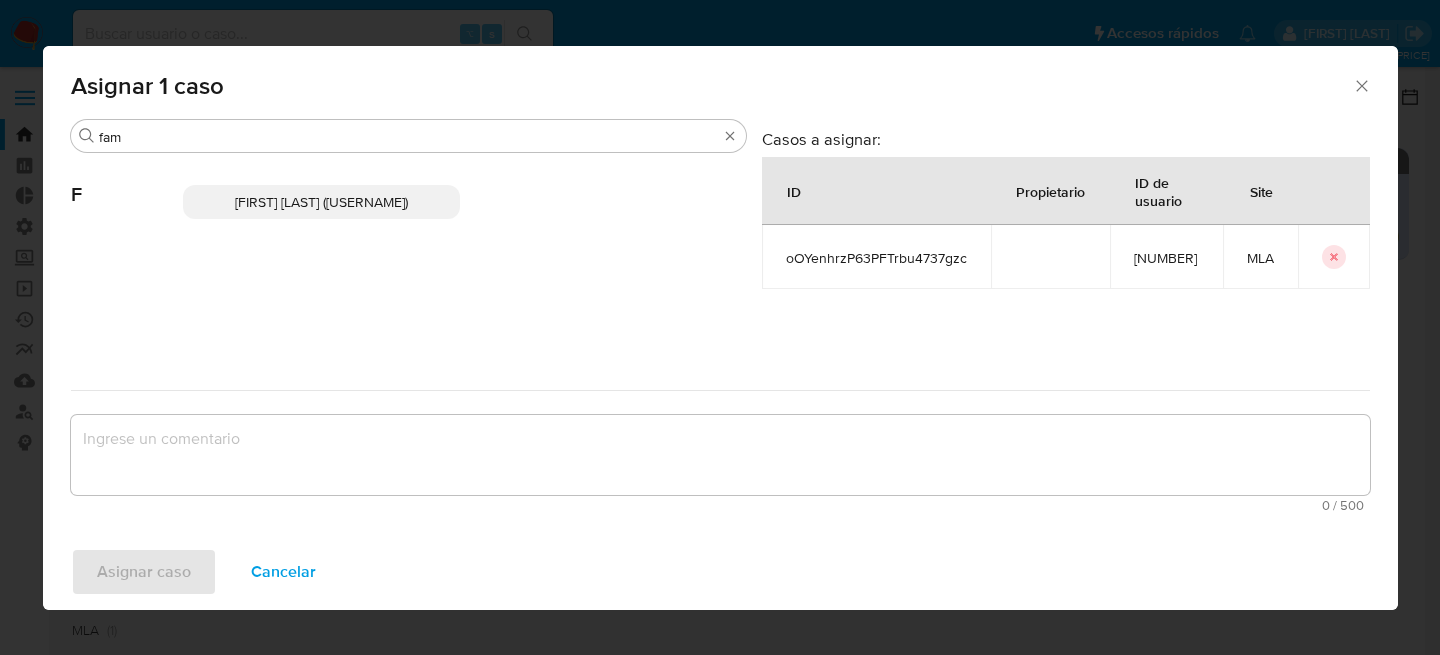 click on "Facundo Marin (famarin)" at bounding box center (464, 202) 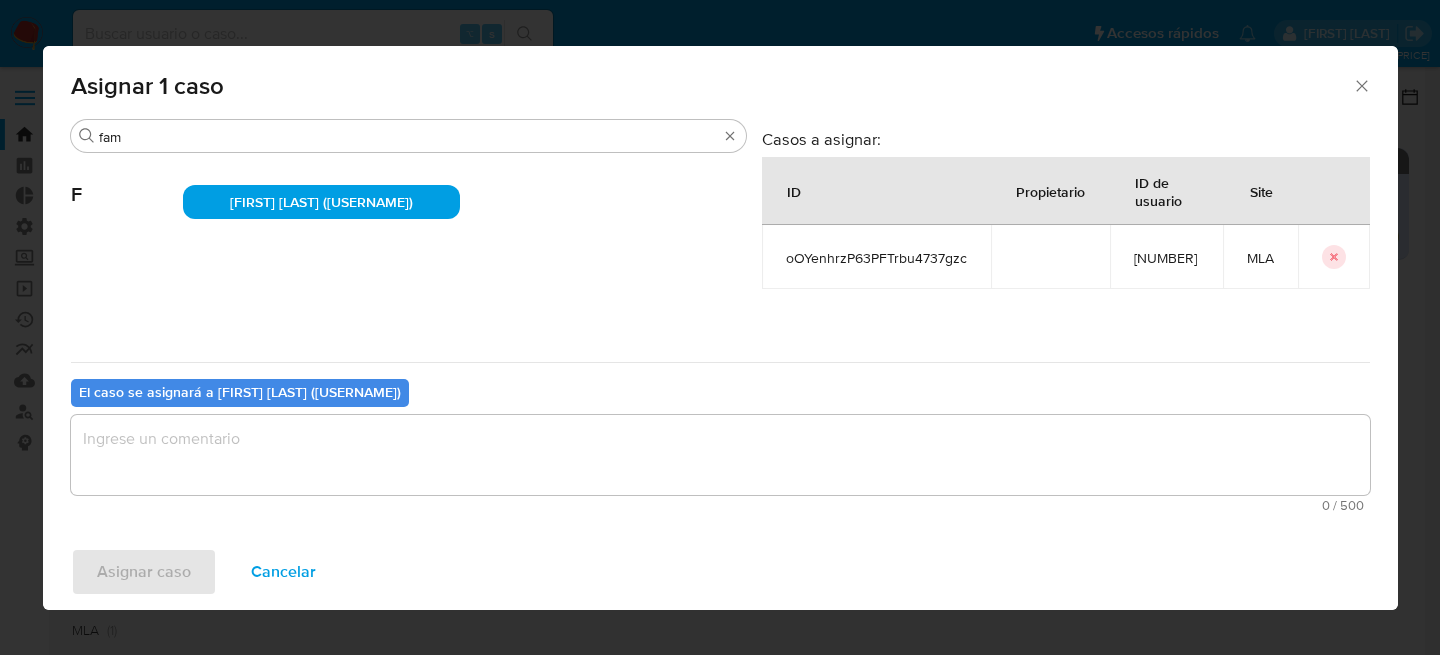 click at bounding box center [720, 455] 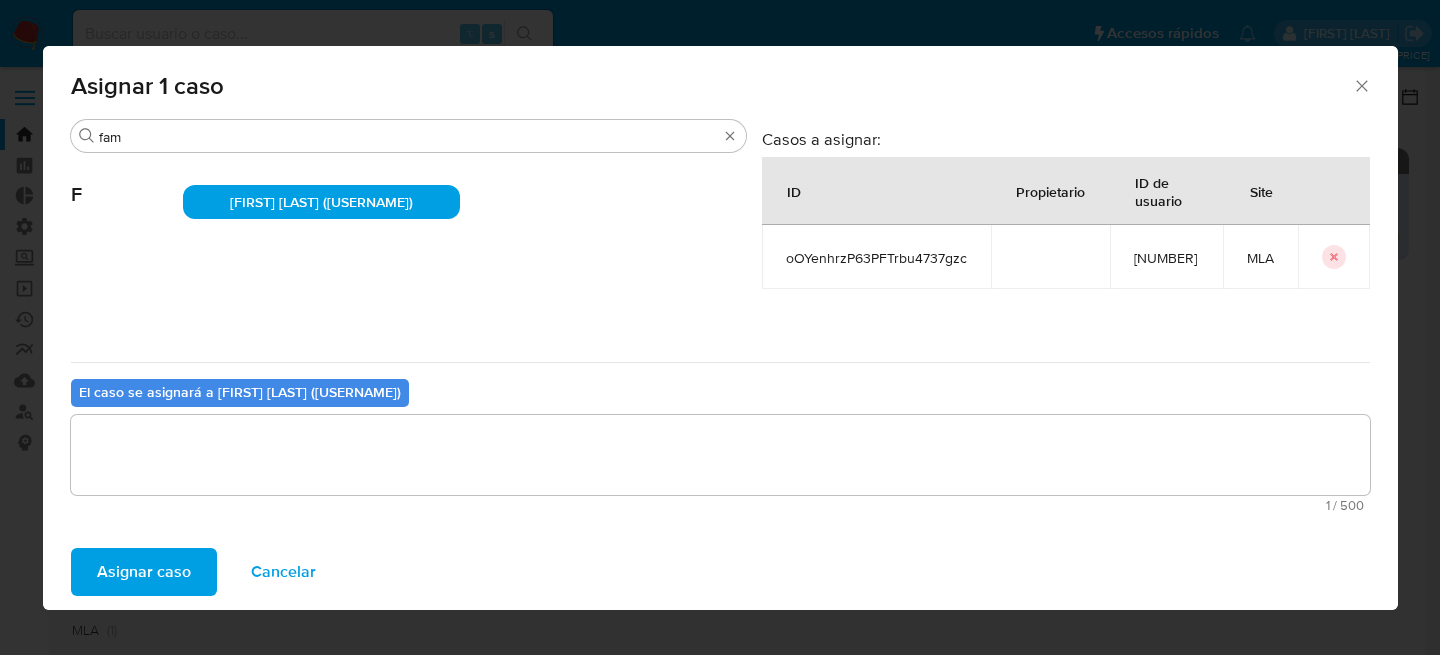 click on "Asignar caso" at bounding box center (144, 572) 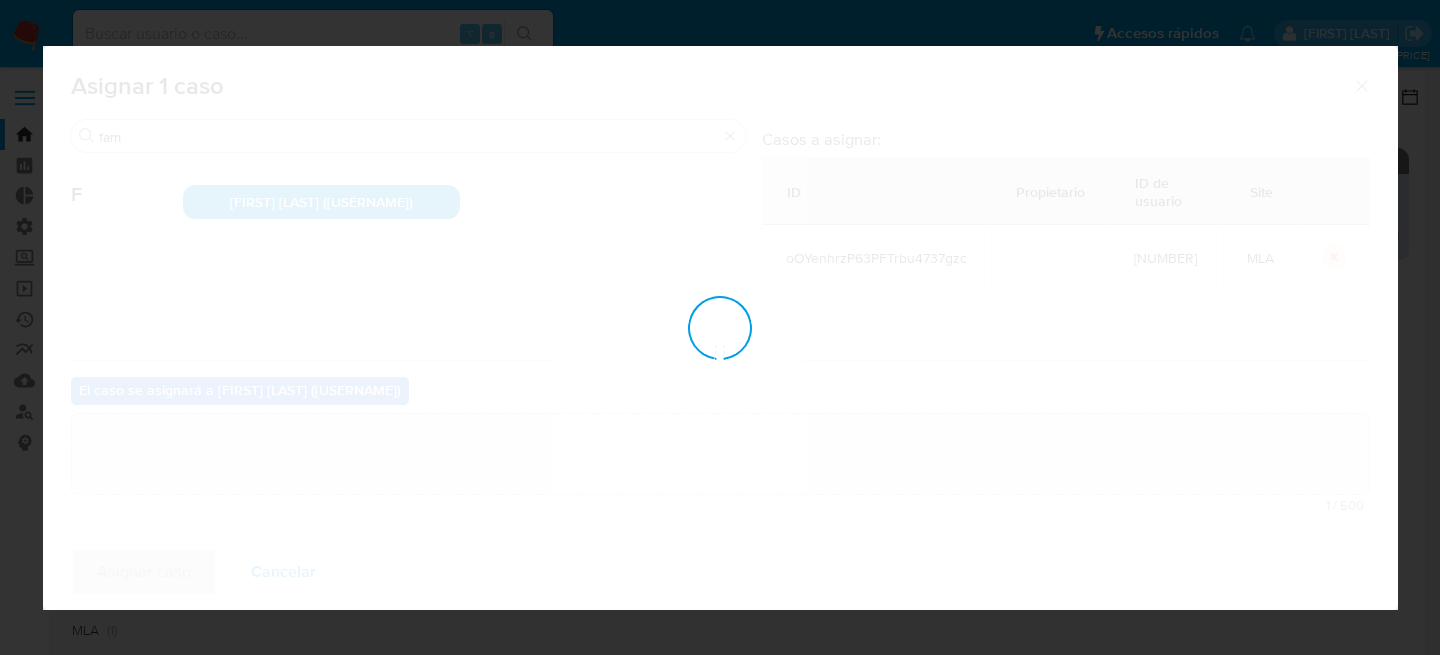type 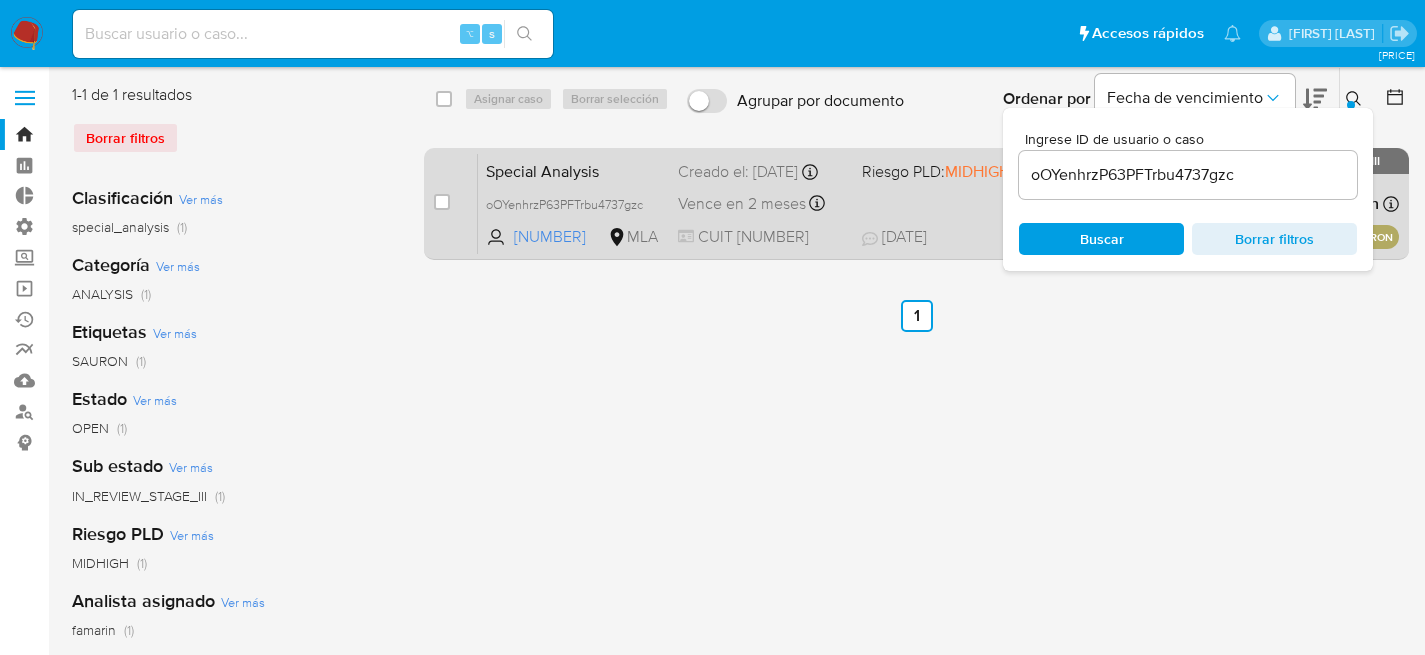 click on "CUIT   20353589483" at bounding box center [762, 237] 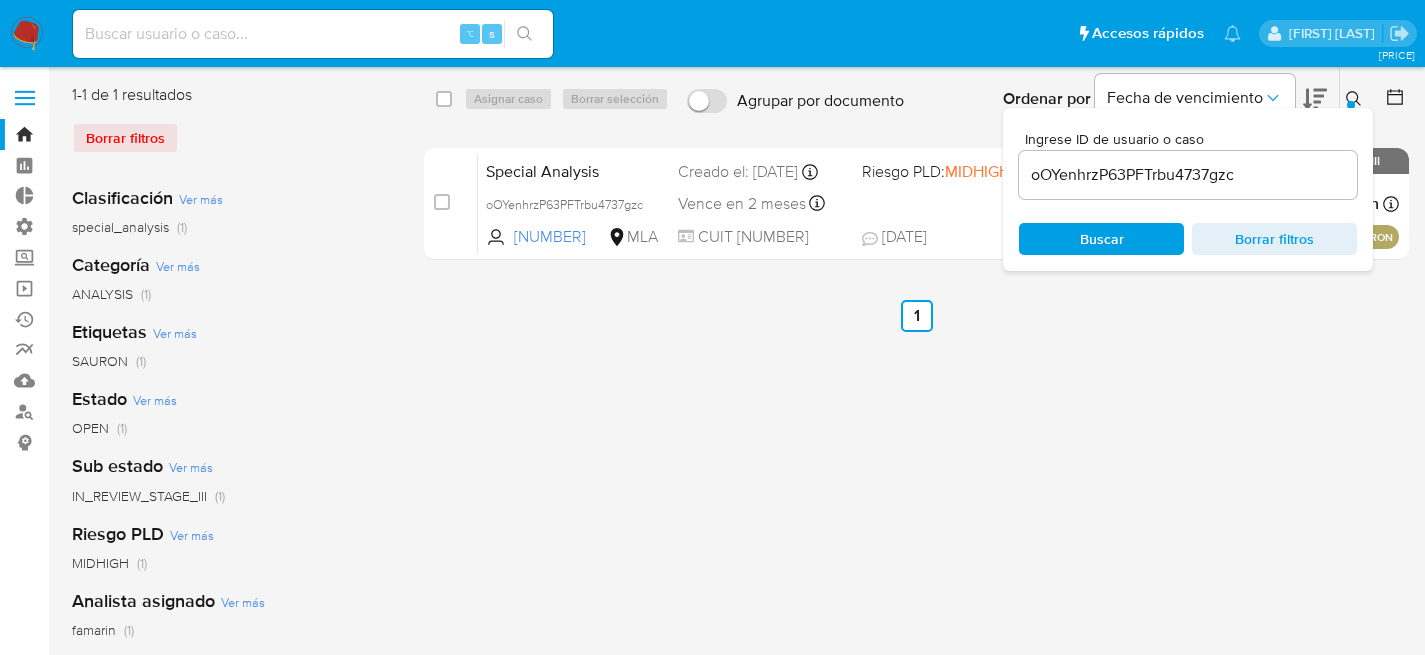 click at bounding box center (1356, 99) 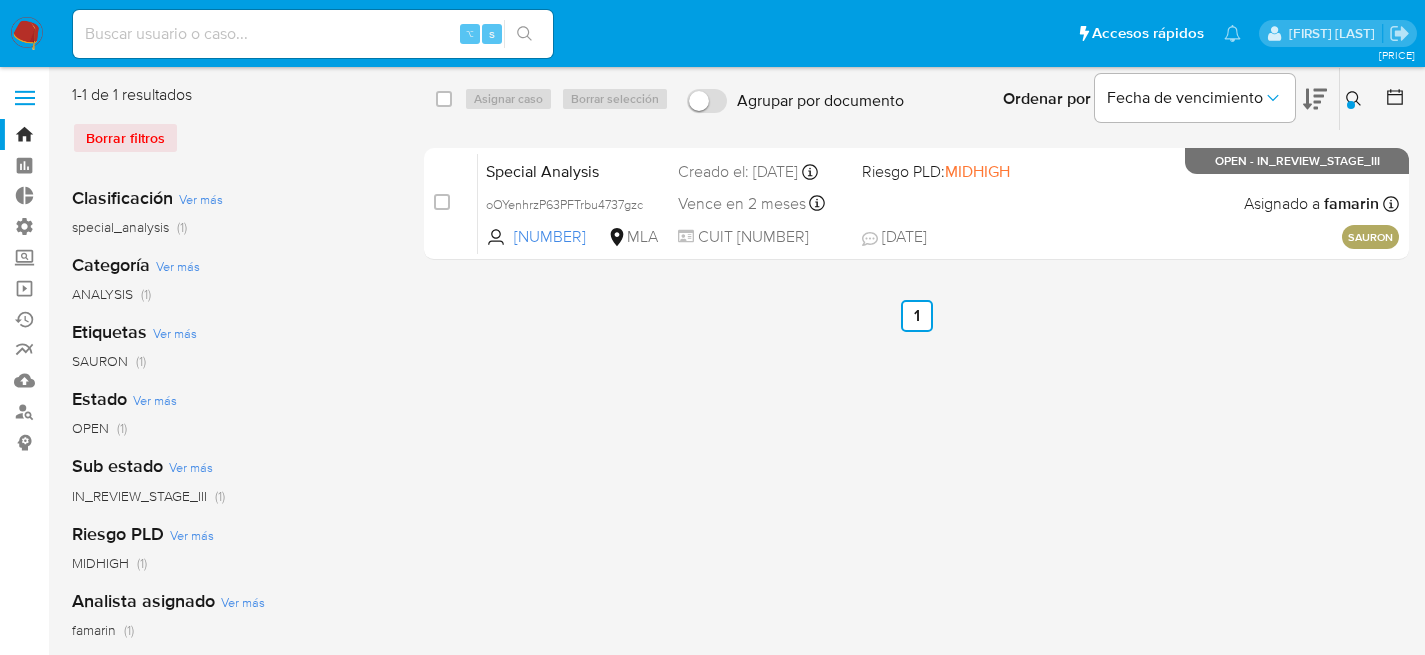 click on "select-all-cases-checkbox Asignar caso Borrar selección Agrupar por documento Ordenar por Fecha de vencimiento   No es posible ordenar los resultados mientras se encuentren agrupados. Ingrese ID de usuario o caso oOYenhrzP63PFTrbu4737gzc Buscar Borrar filtros" at bounding box center (916, 99) 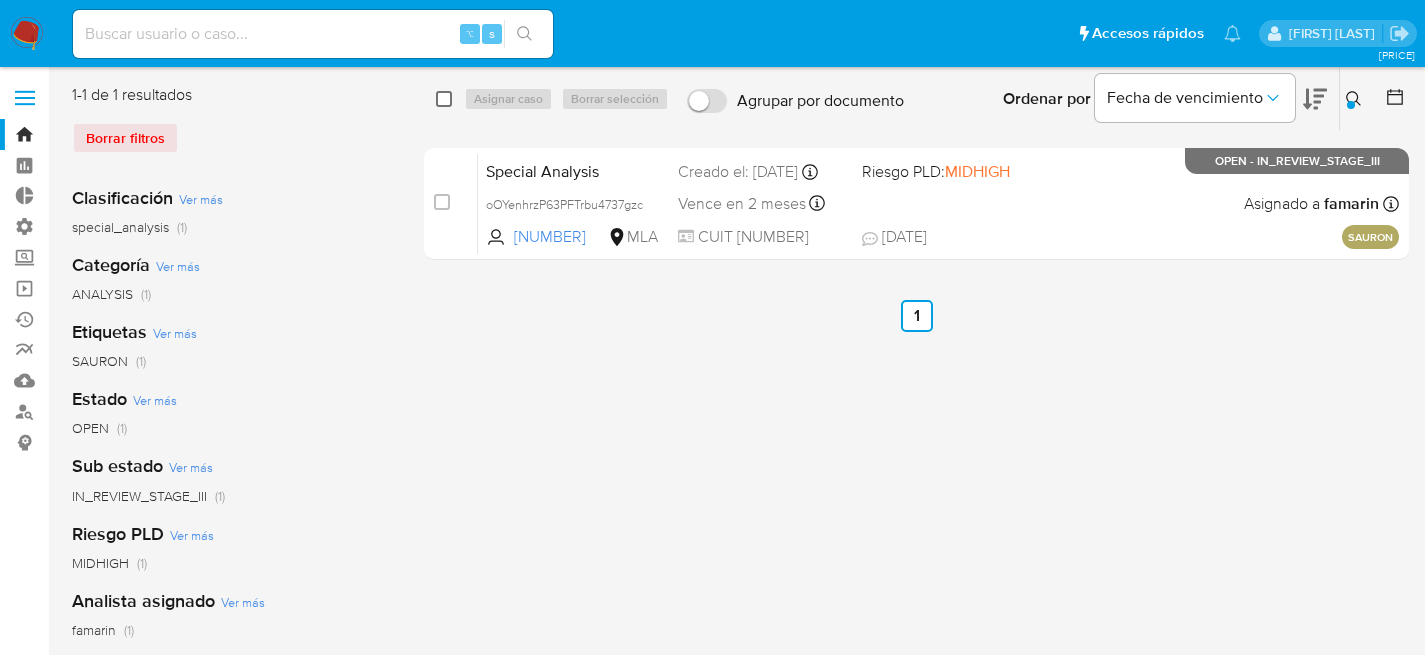click at bounding box center [444, 99] 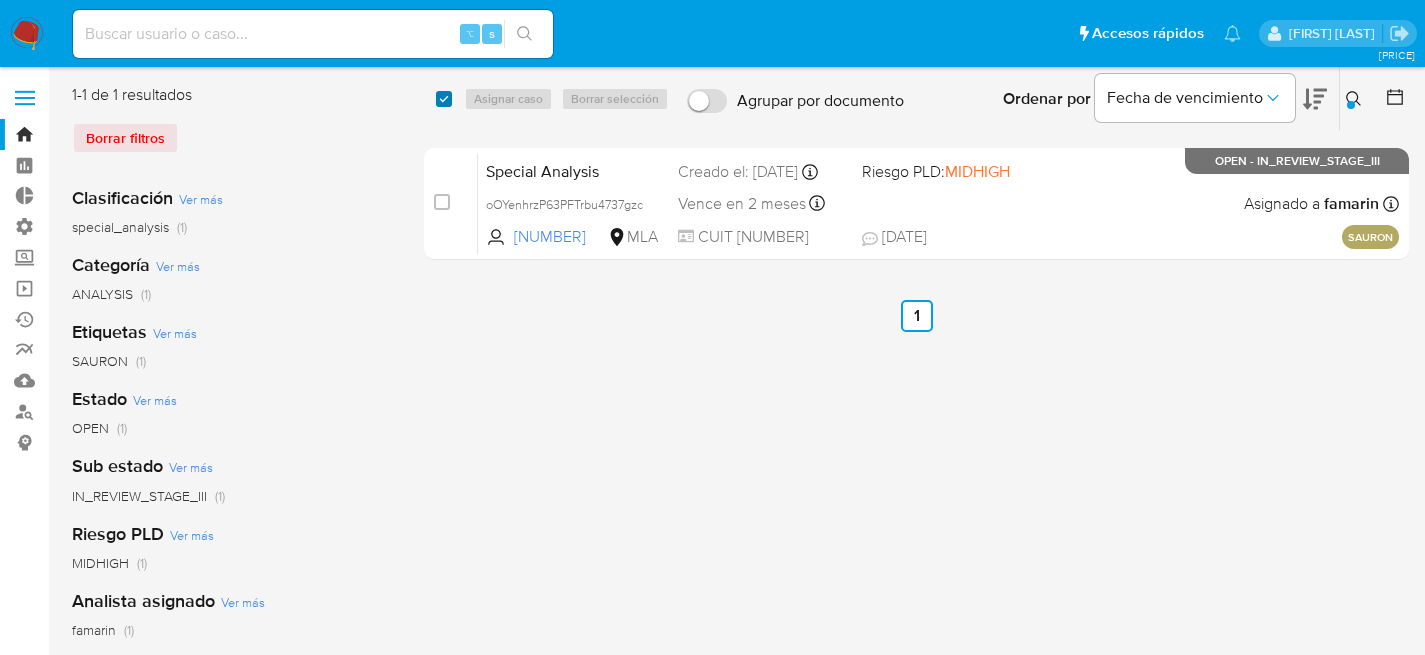 checkbox on "true" 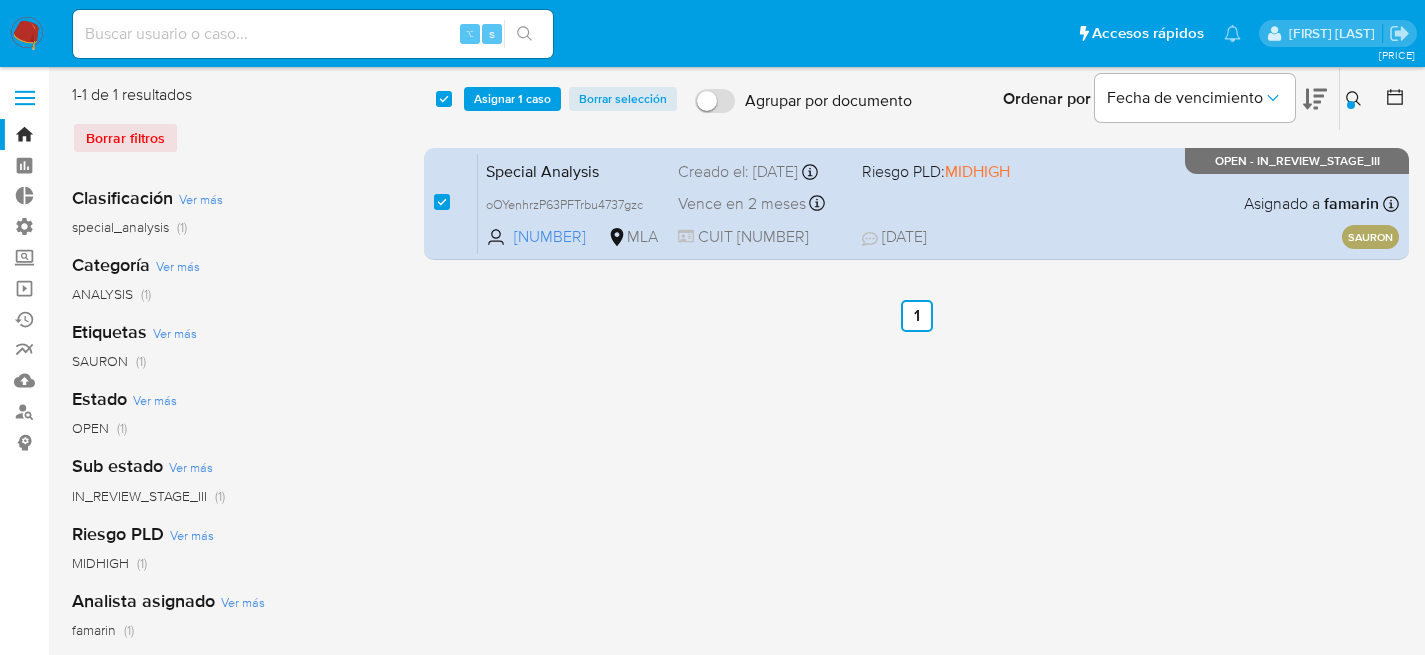 click on "select-all-cases-checkbox Asignar 1 caso Borrar selección Agrupar por documento Ordenar por Fecha de vencimiento   No es posible ordenar los resultados mientras se encuentren agrupados. Ingrese ID de usuario o caso oOYenhrzP63PFTrbu4737gzc Buscar Borrar filtros case-item-checkbox   No es posible asignar el caso Special Analysis oOYenhrzP63PFTrbu4737gzc 585391235 MLA Riesgo PLD:  MIDHIGH Creado el: 07/07/2025   Creado el: 07/07/2025 11:11:50 Vence en 2 meses   Vence el 05/10/2025 11:11:50 CUIT   20353589483 08/07/2025   08/07/2025 12:06 Asignado a   famarin   Asignado el: 07/07/2025 11:11:50 SAURON OPEN - IN_REVIEW_STAGE_III" at bounding box center (916, 176) 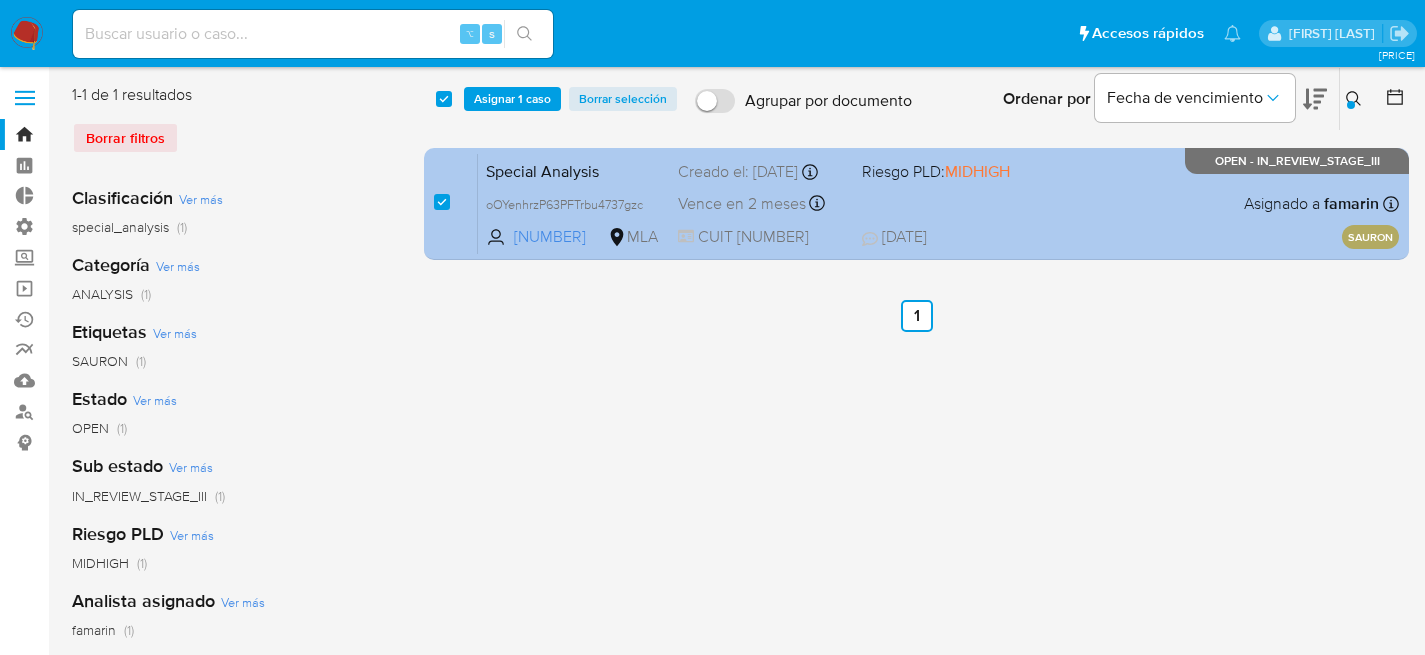 click on "08/07/2025   08/07/2025 12:06" at bounding box center [1038, 237] 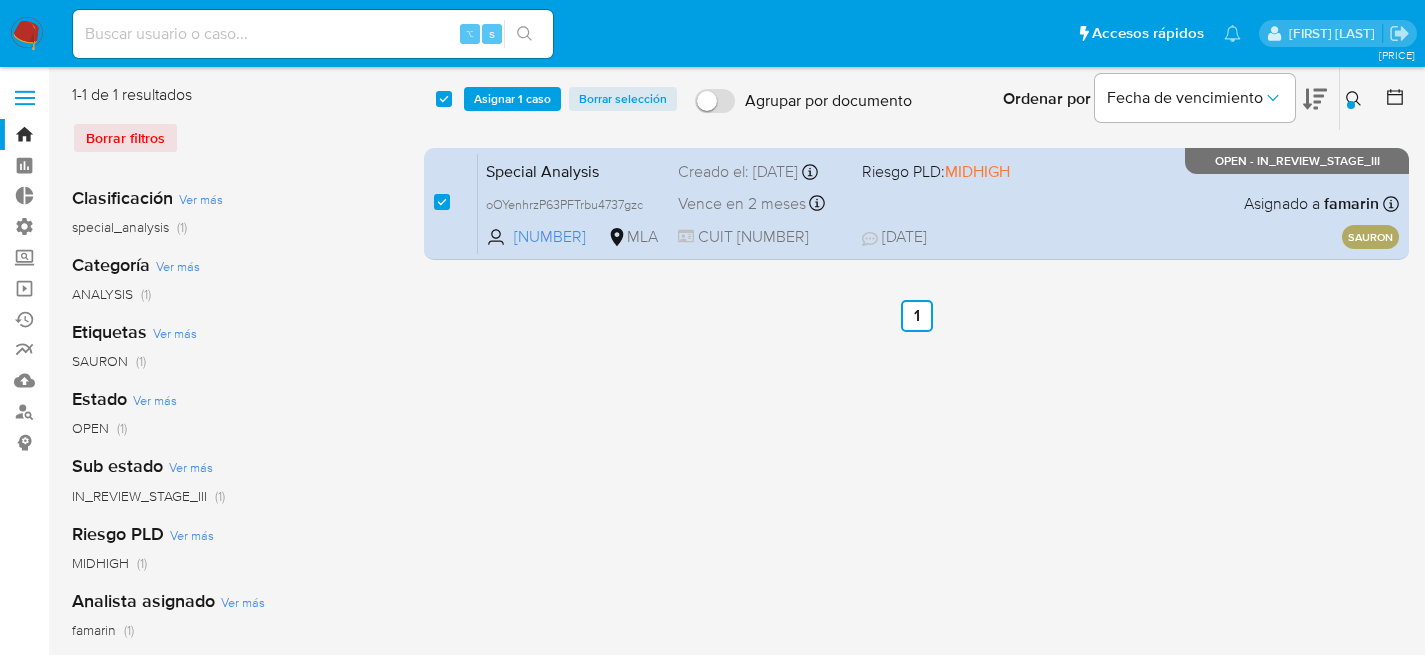 click on "⌥ s" at bounding box center (313, 34) 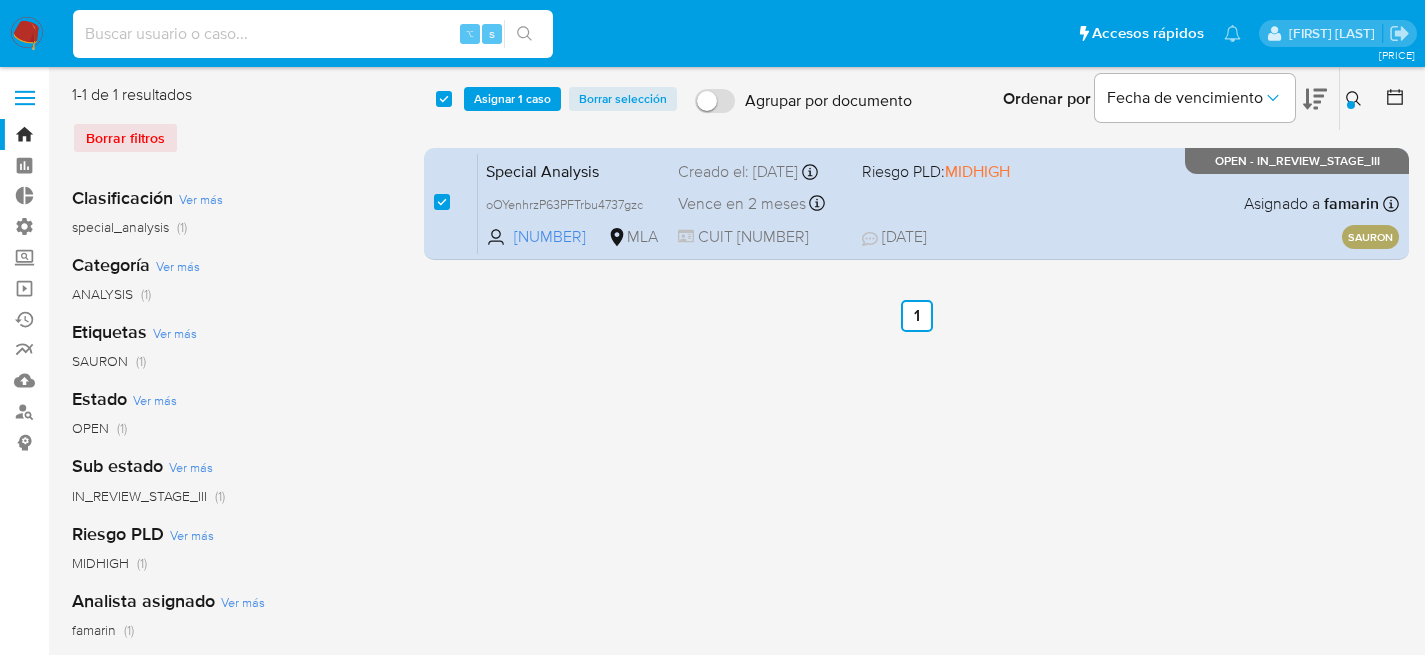 scroll, scrollTop: 0, scrollLeft: 0, axis: both 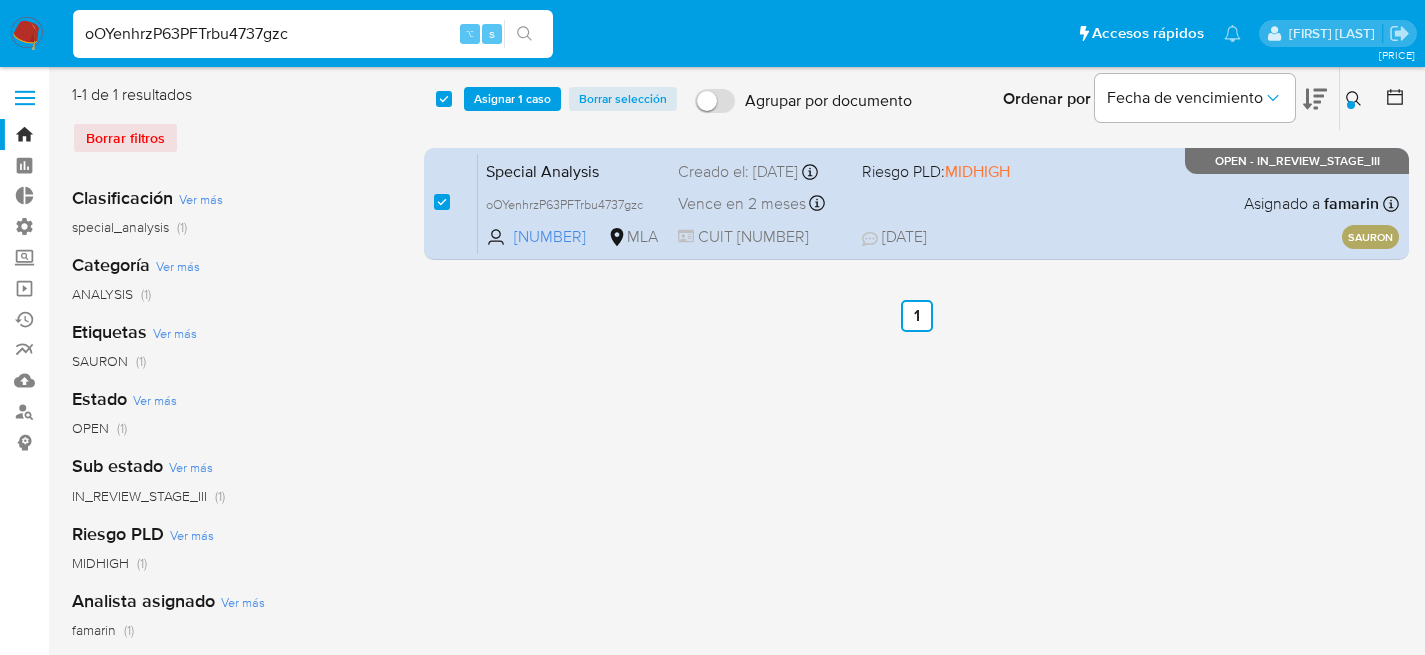 type on "oOYenhrzP63PFTrbu4737gzc" 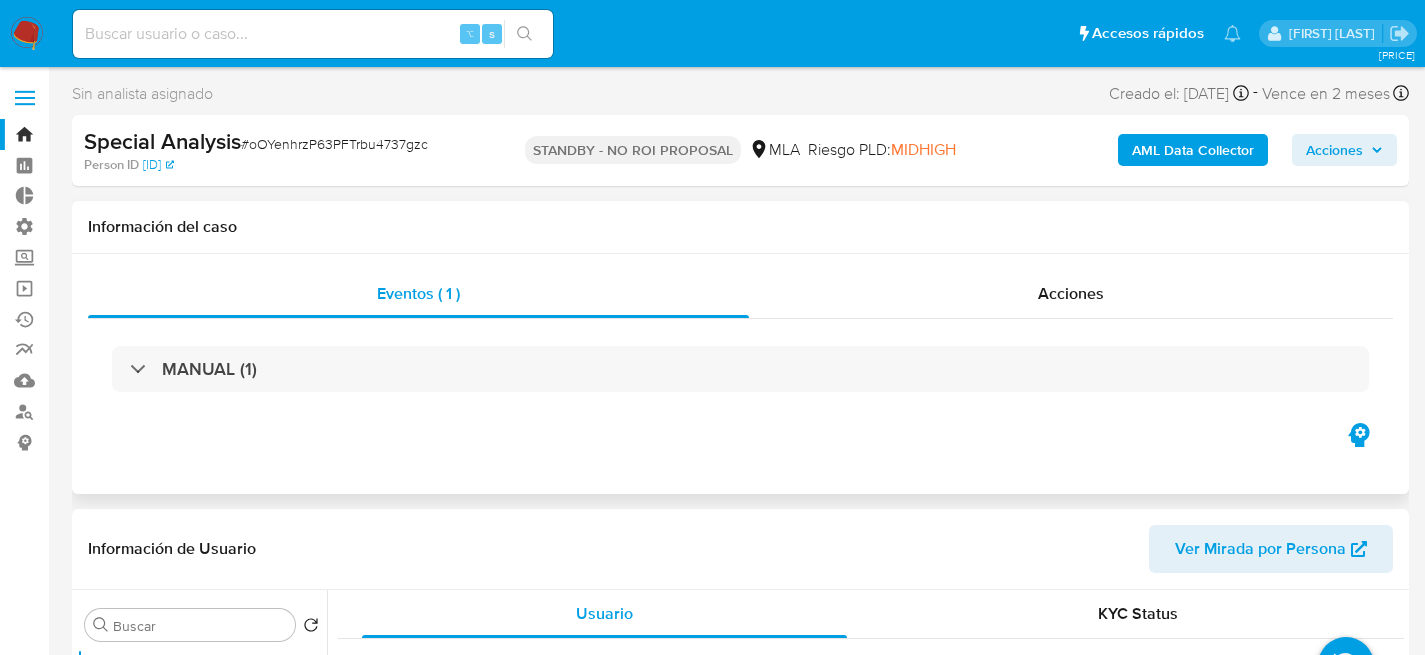 select on "10" 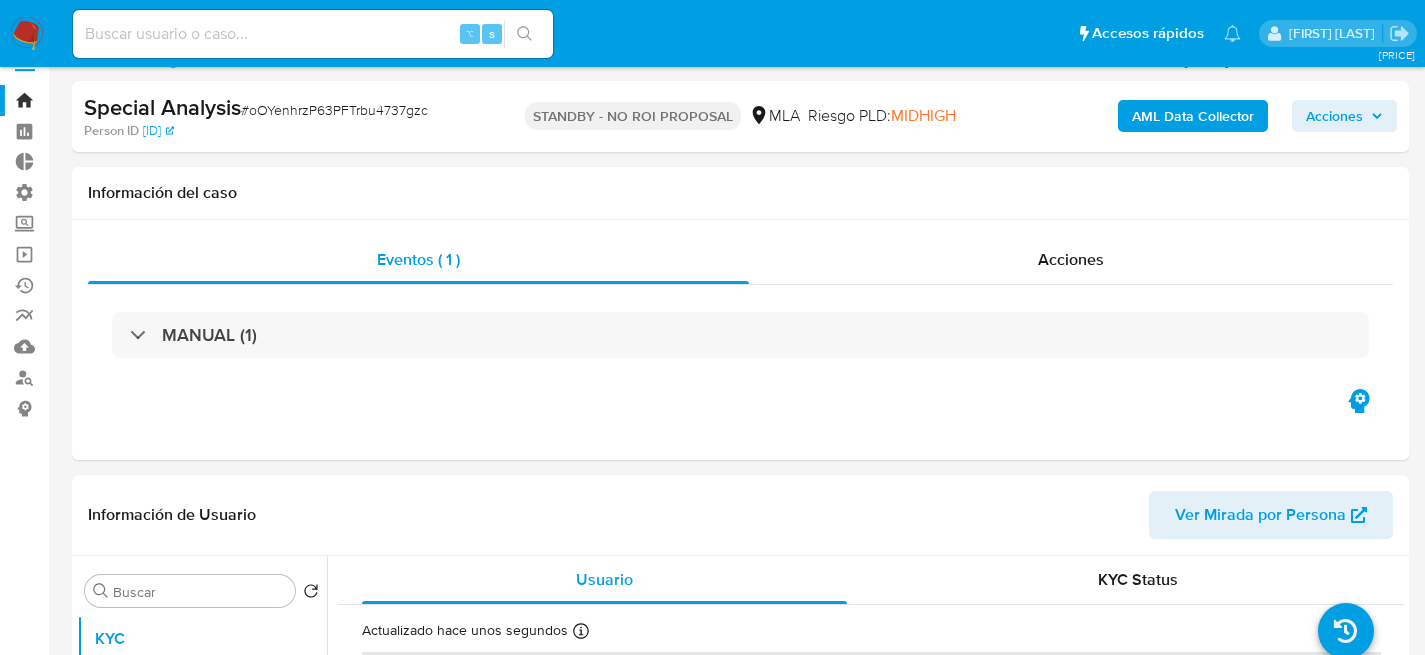 scroll, scrollTop: 0, scrollLeft: 0, axis: both 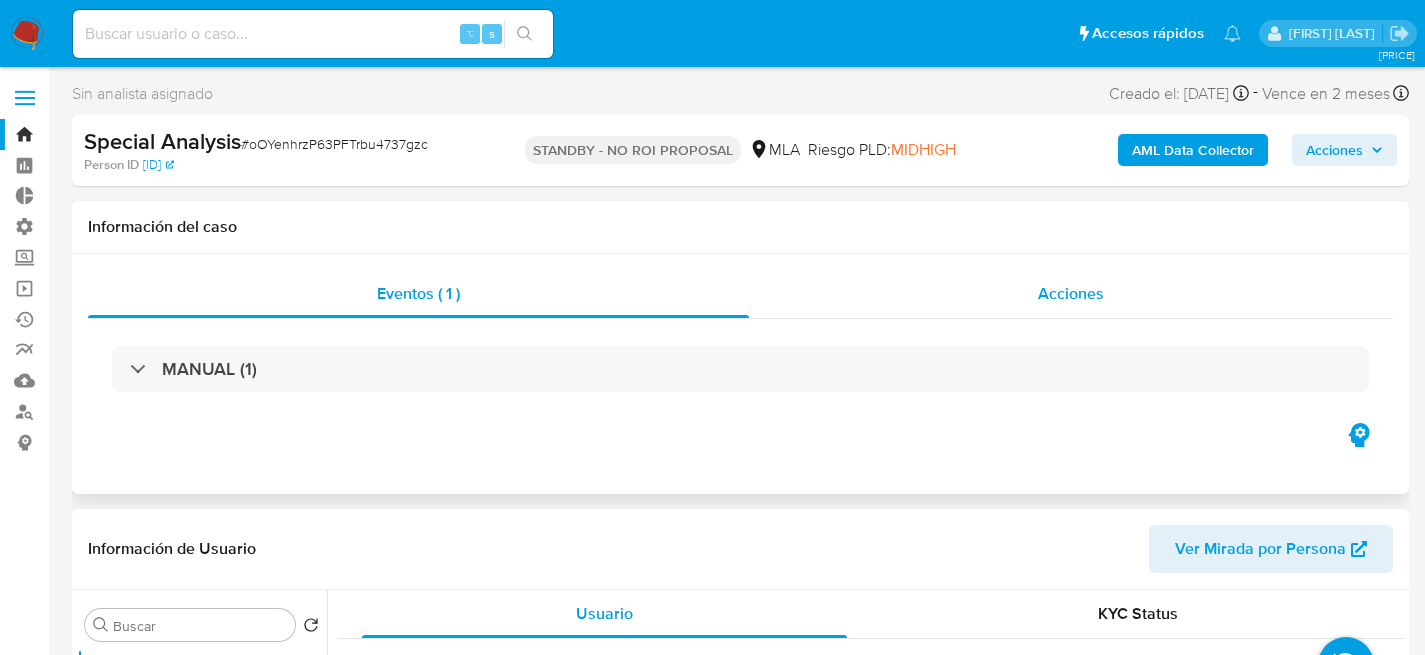 click on "Acciones" at bounding box center [1071, 294] 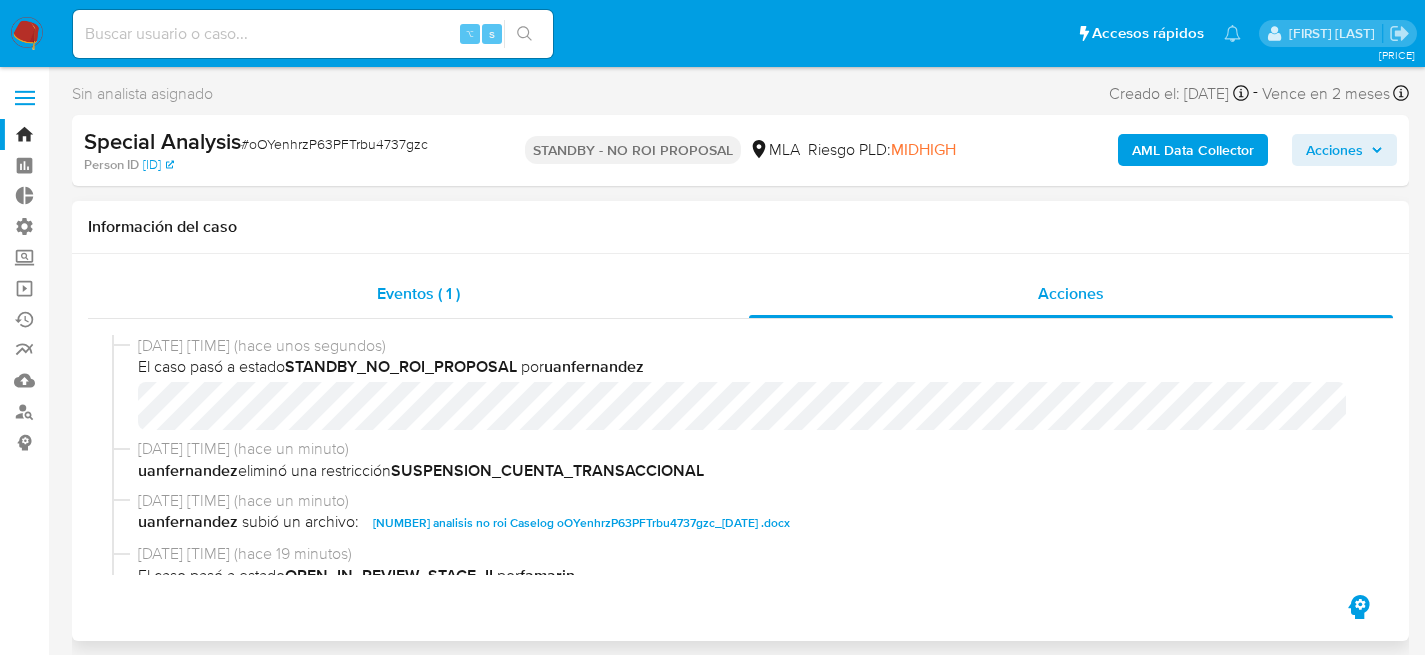 click on "Eventos ( 1 )" at bounding box center [418, 293] 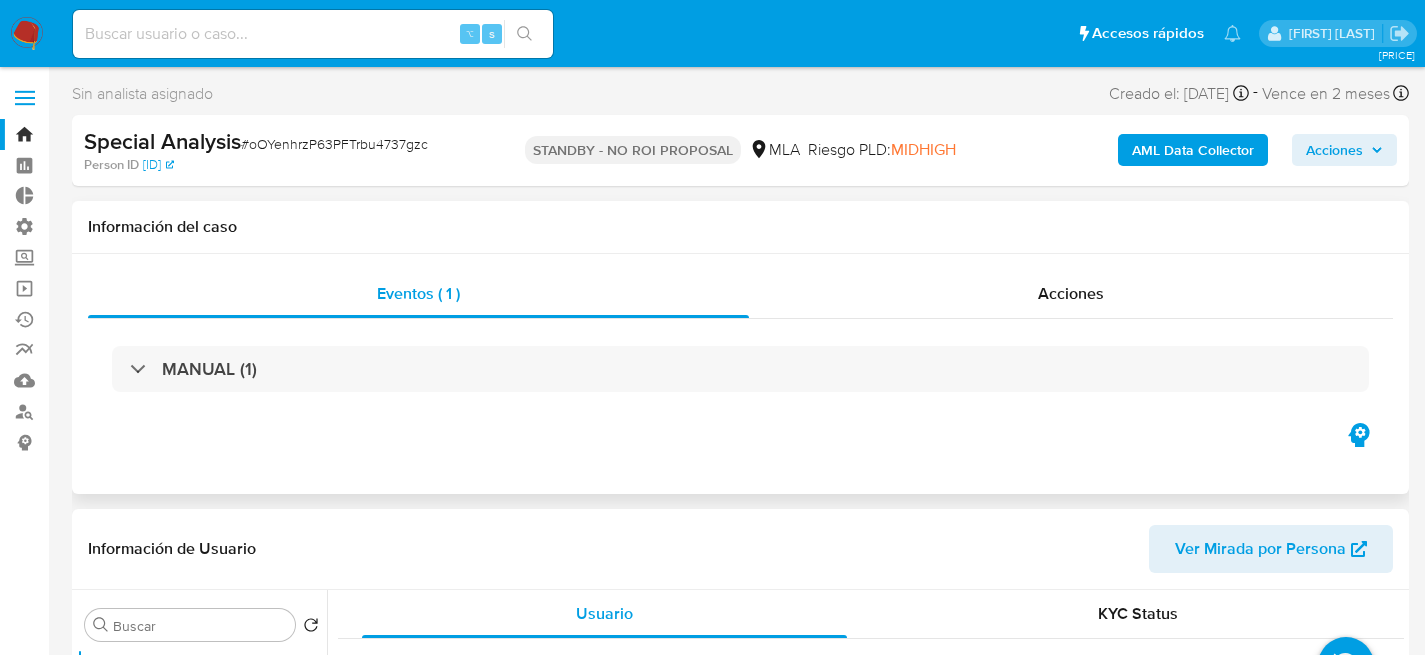 click on "Información del caso" at bounding box center [740, 227] 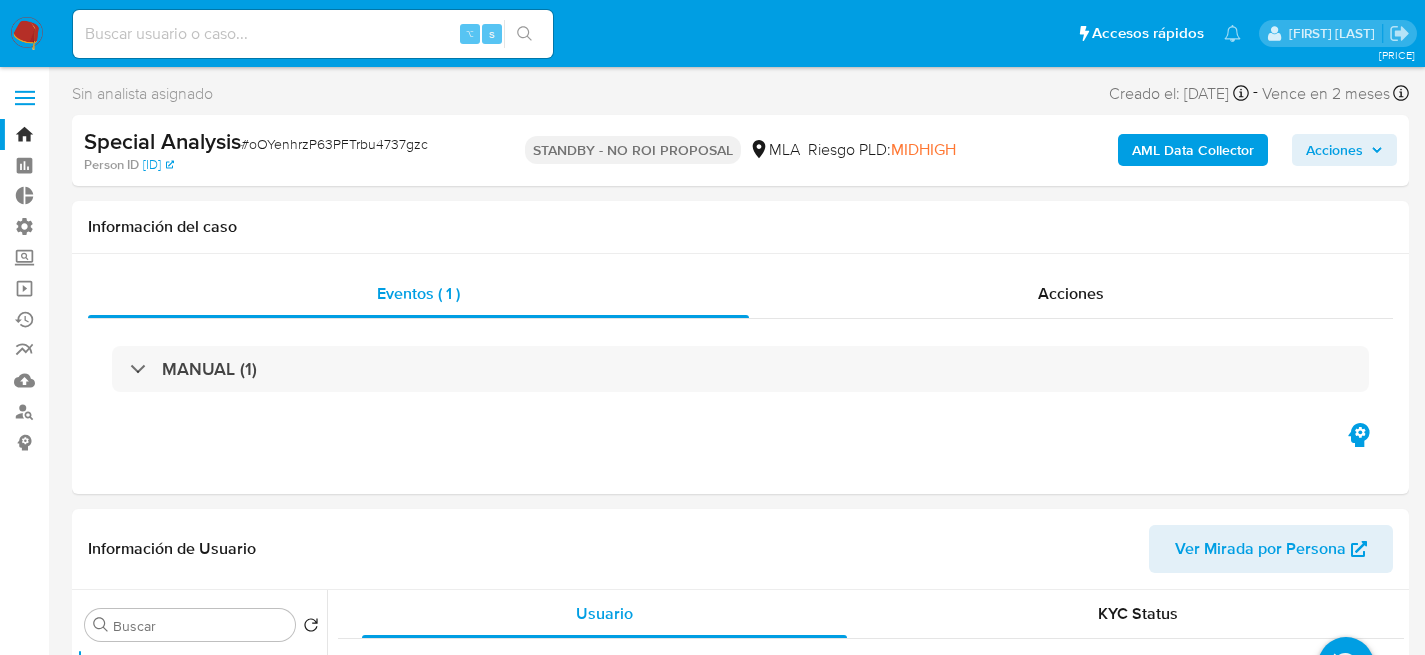 click on "# oOYenhrzP63PFTrbu4737gzc" at bounding box center (334, 144) 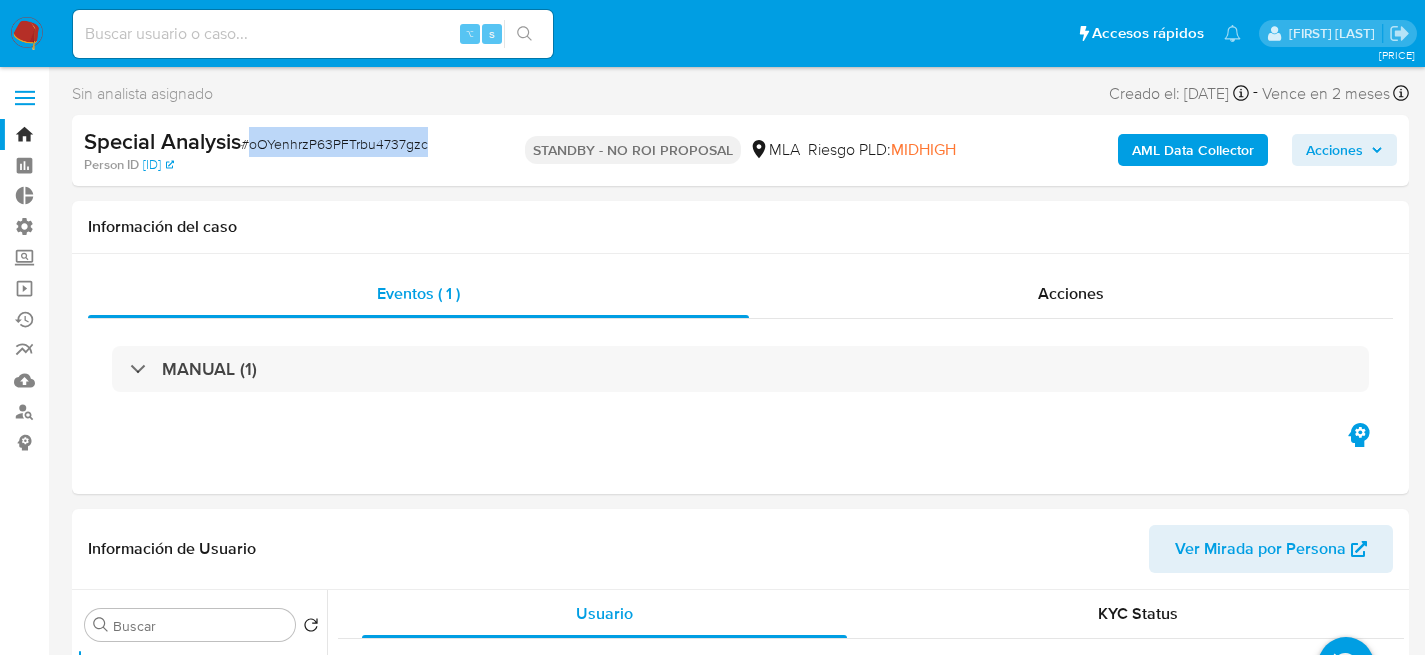 click on "# oOYenhrzP63PFTrbu4737gzc" at bounding box center [334, 144] 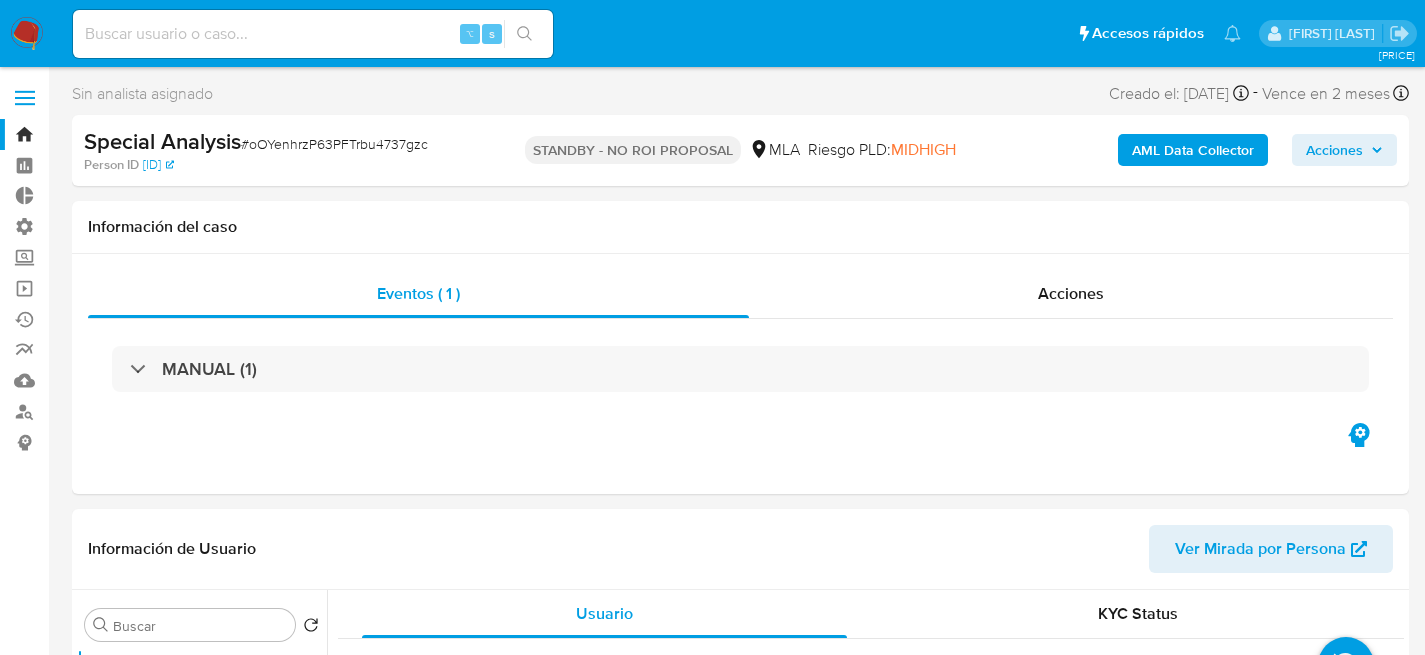 click on "Sin analista asignado   Asignado el: 07/07/2025 11:11:50 Creado el: 07/07/2025   Creado el: 07/07/2025 11:11:50 - Vence en 2 meses   Vence el 05/10/2025 11:11:50 Special Analysis # oOYenhrzP63PFTrbu4737gzc Person ID 60227812a8cd685055d4076b442e81f4 STANDBY - NO ROI PROPOSAL  MLA Riesgo PLD:  MIDHIGH AML Data Collector Acciones Información del caso Eventos ( 1 ) Acciones MANUAL (1) Información de Usuario Ver Mirada por Persona Buscar   Volver al orden por defecto KYC General Documentación Archivos adjuntos Inversiones Historial Casos Restricciones Nuevo Mundo Direcciones CVU Historial de conversaciones Anticipos de dinero Cruces y Relaciones Créditos Cuentas Bancarias Datos Modificados Devices Geolocation Dispositivos Point Fecha Compliant Historial Riesgo PLD IV Challenges Información de accesos Insurtech Items Lista Interna Listas Externas Marcas AML Perfiles Tarjetas Usuario KYC Status Actualizado hace unos segundos   Creado: 16/06/2020 15:15:40 Actualizado: 08/08/2025 17:22:30 Datos personales   :" at bounding box center (740, 1891) 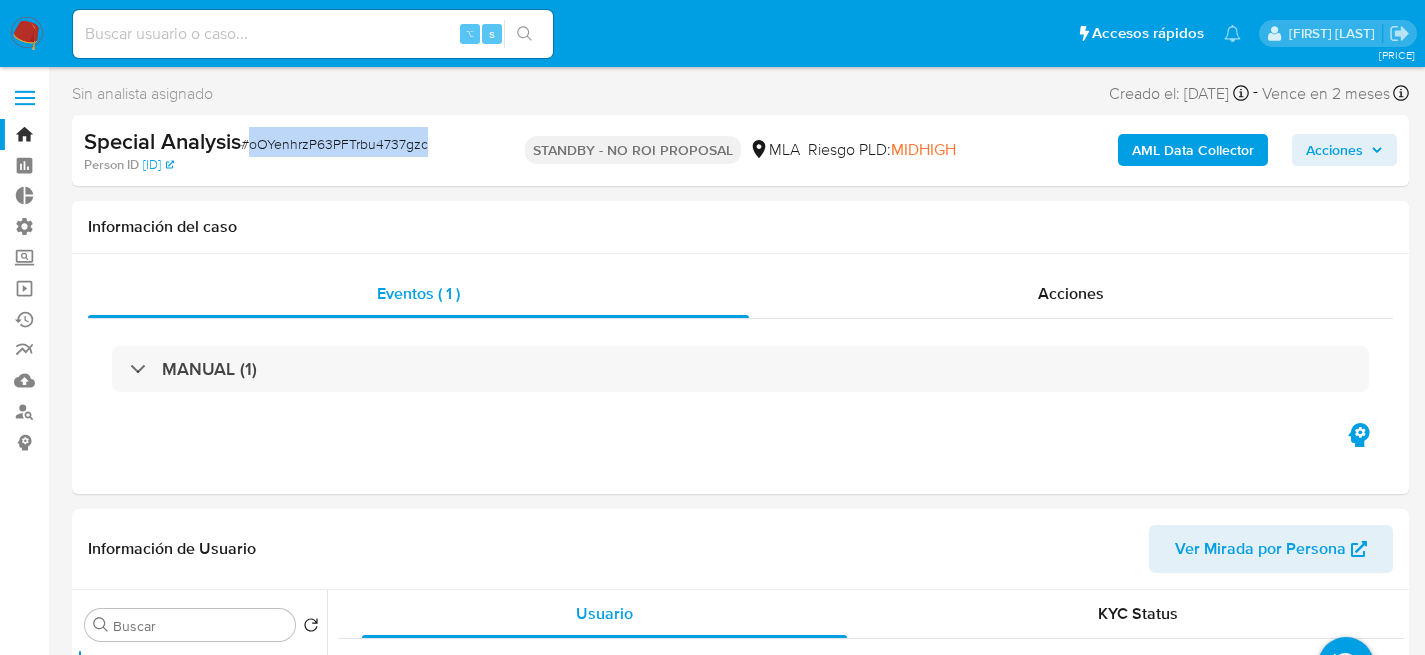 click on "# oOYenhrzP63PFTrbu4737gzc" at bounding box center (334, 144) 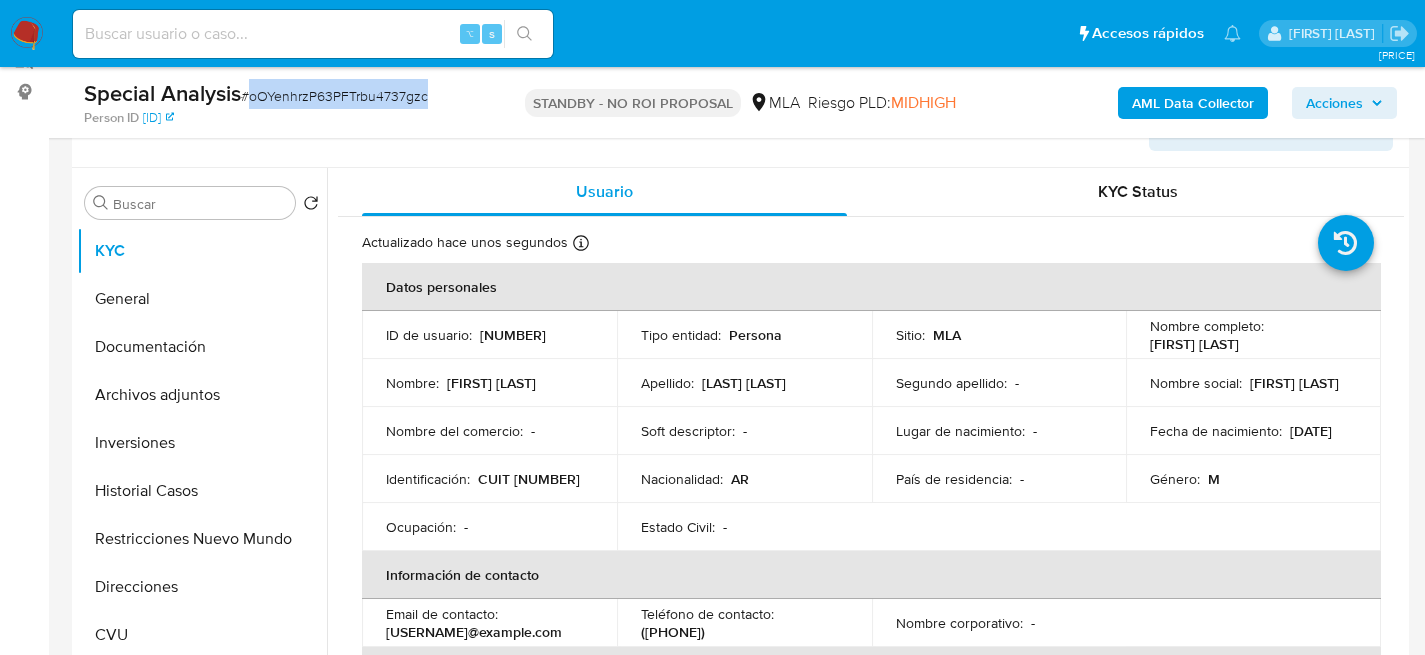 scroll, scrollTop: 369, scrollLeft: 0, axis: vertical 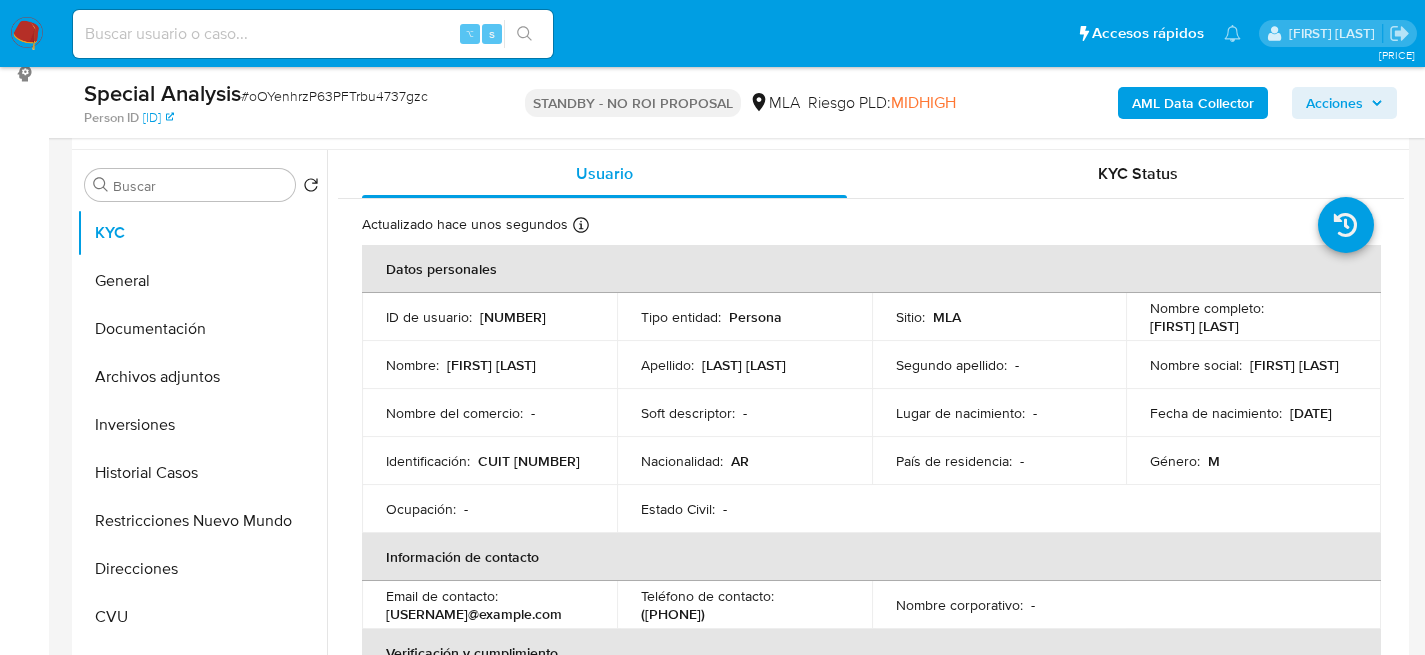 click on "Bandeja Tablero Tablero Externo Administración Reglas Usuarios Equipos Configuración de Casos Screening Screening por Frecuencia Búsqueda en Listas Watchlist Herramientas Operaciones masivas Ejecuciones automáticas Reportes Mulan Buscador de personas Consolidado" at bounding box center [24, 1460] 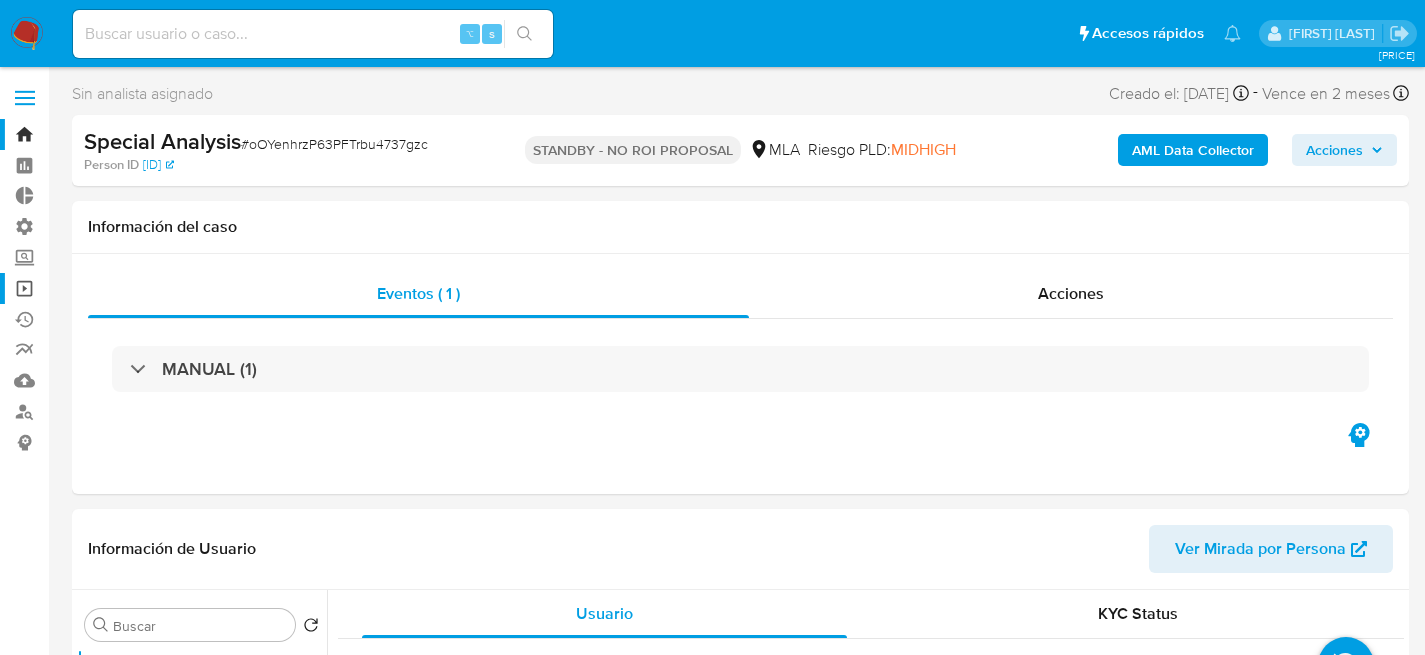 click on "Operaciones masivas" at bounding box center (119, 288) 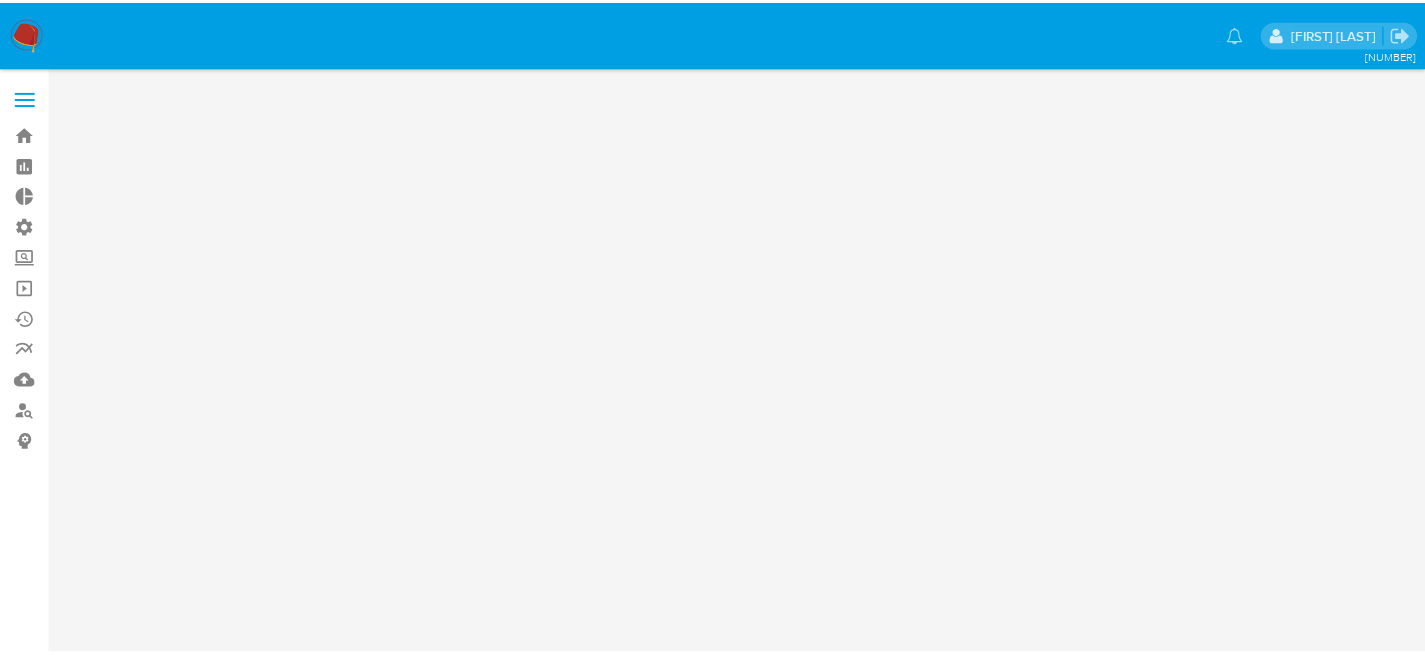 scroll, scrollTop: 0, scrollLeft: 0, axis: both 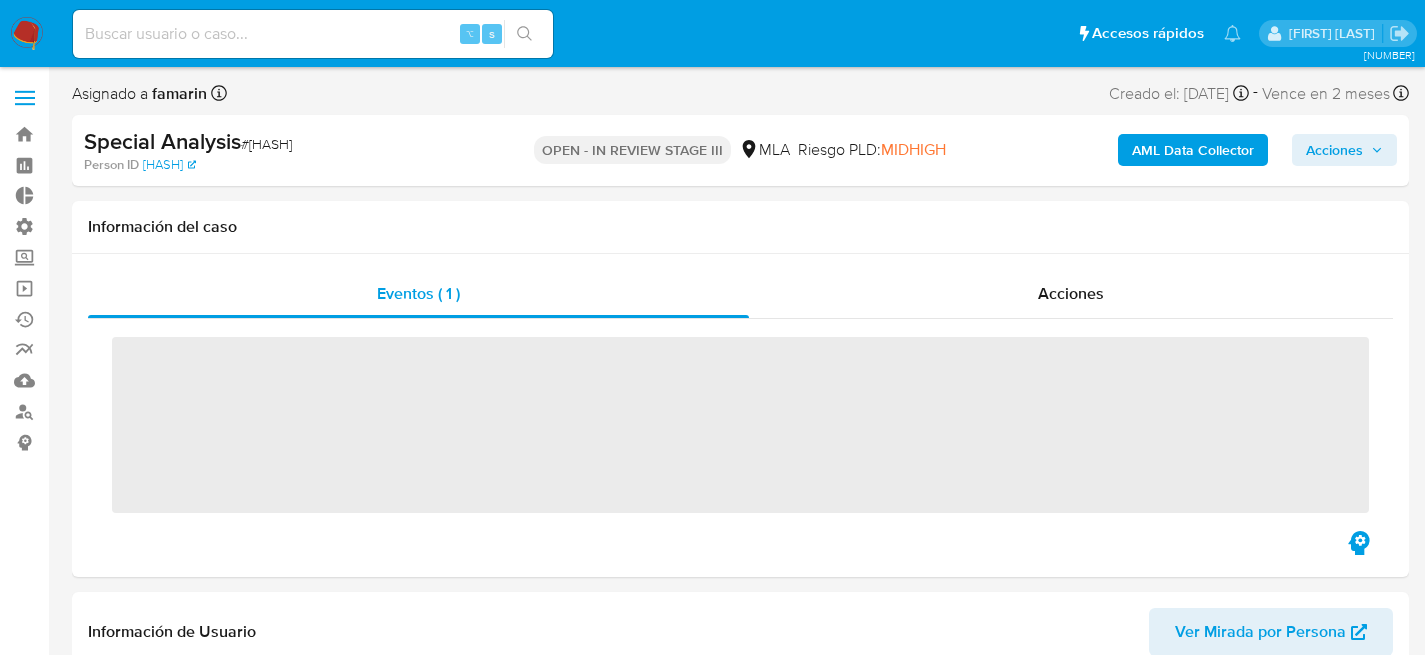 click on "AML Data Collector Acciones" at bounding box center [1181, 150] 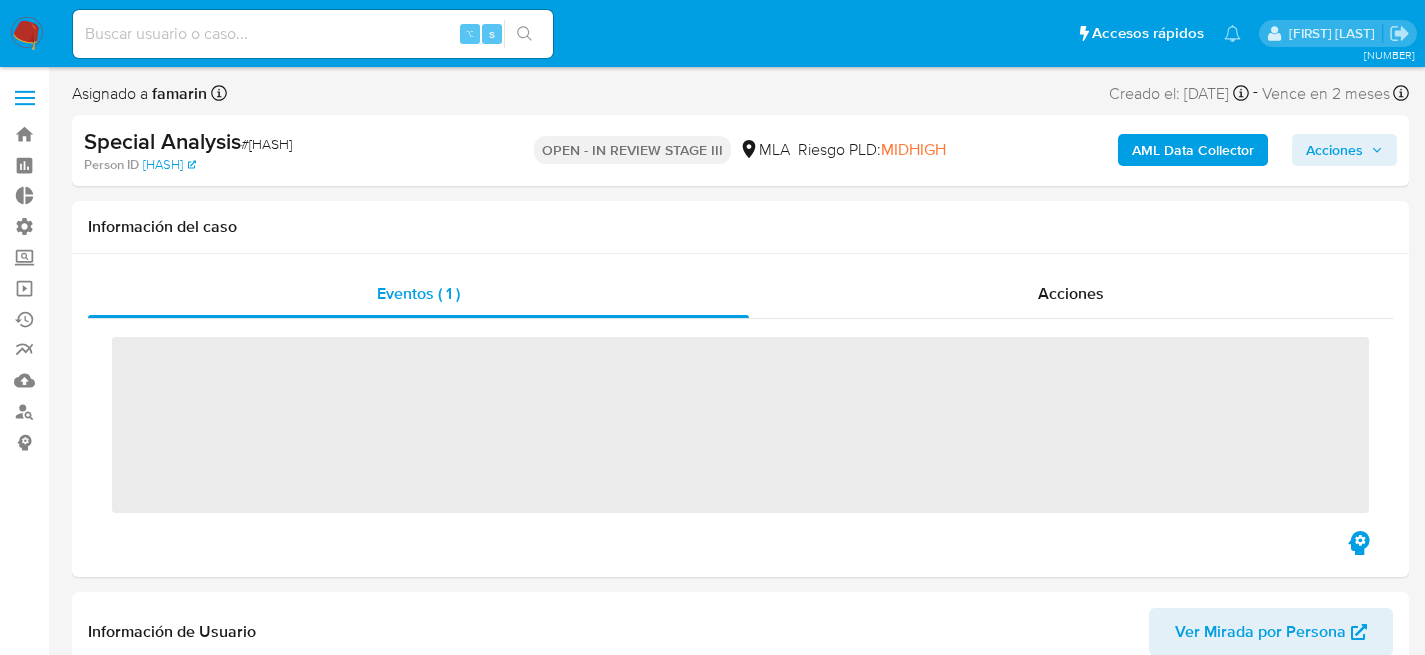 click on "Acciones" at bounding box center [1334, 150] 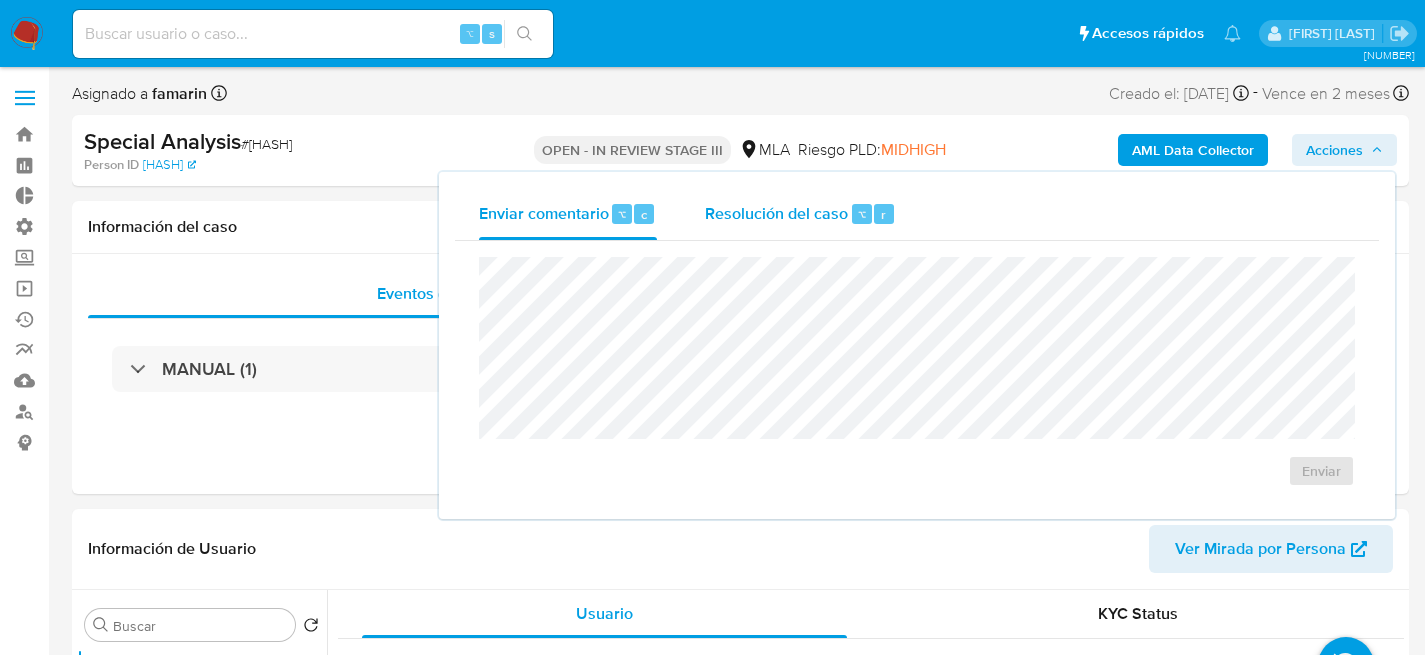 click on "Resolución del caso ⌥ r" at bounding box center [800, 214] 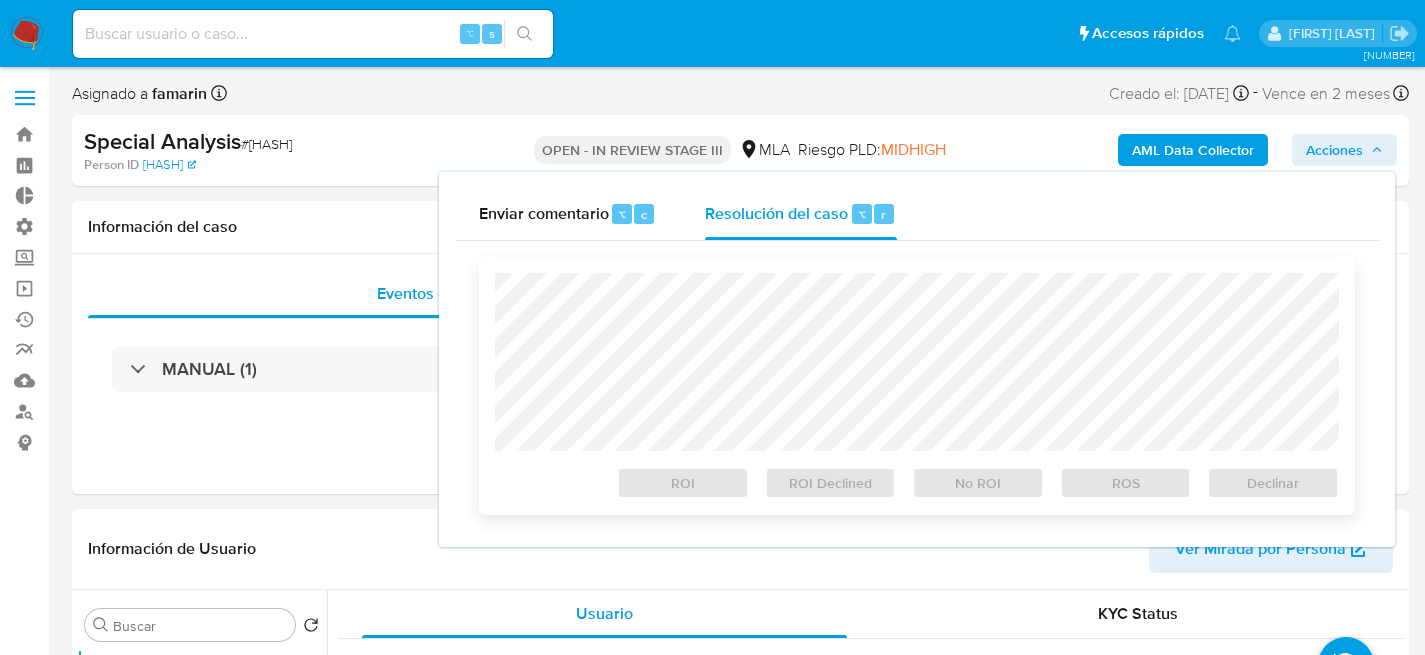 select on "10" 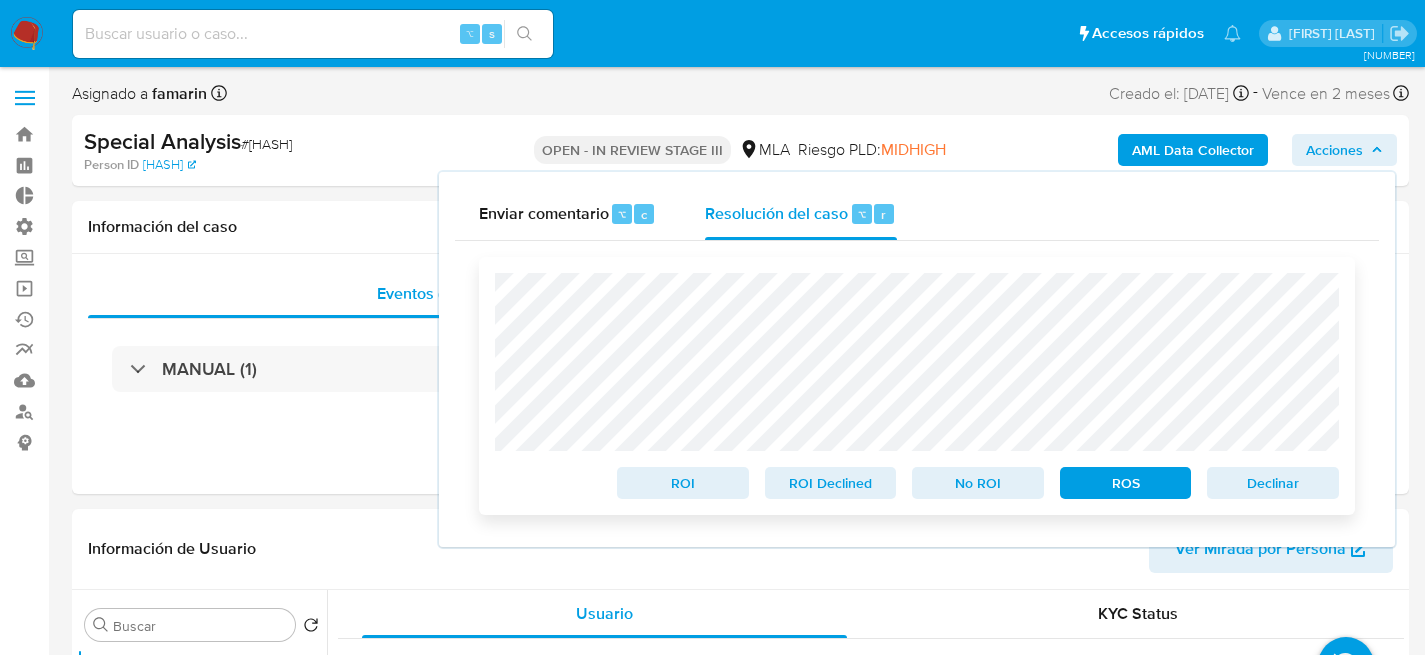 click on "Declinar" at bounding box center [1273, 483] 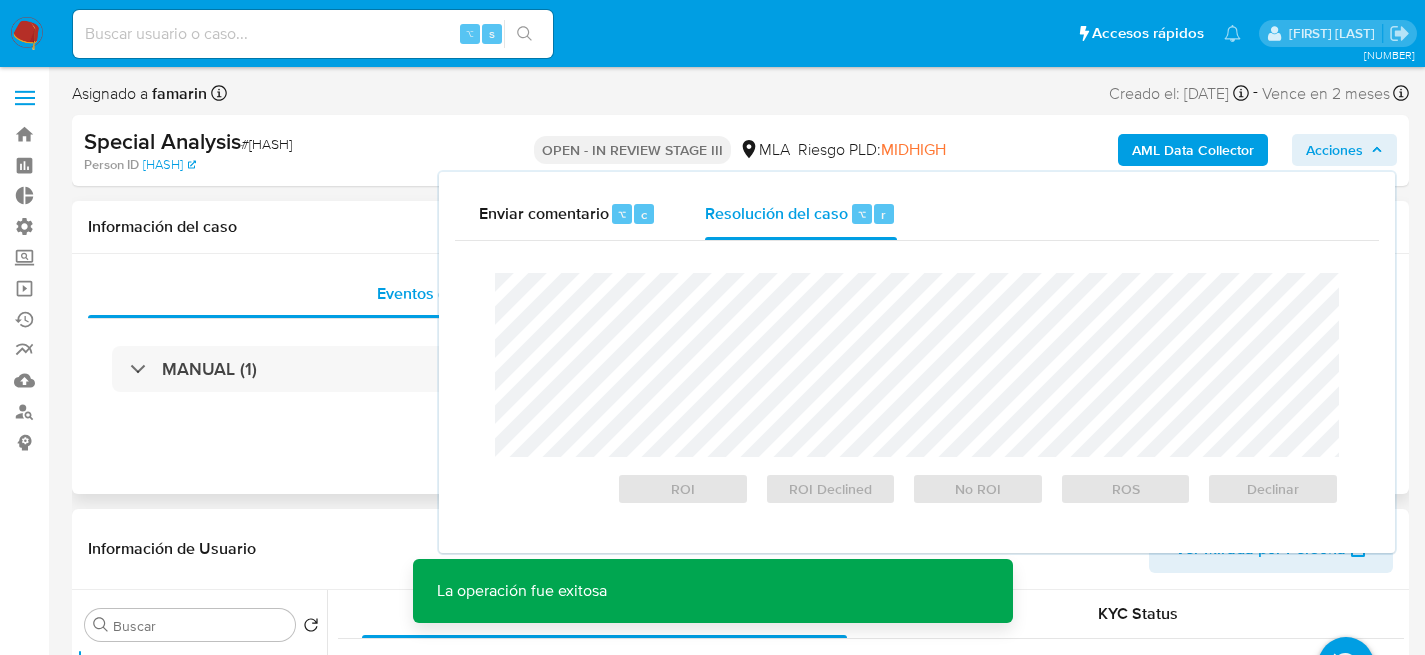 click on "Información del caso" at bounding box center (740, 227) 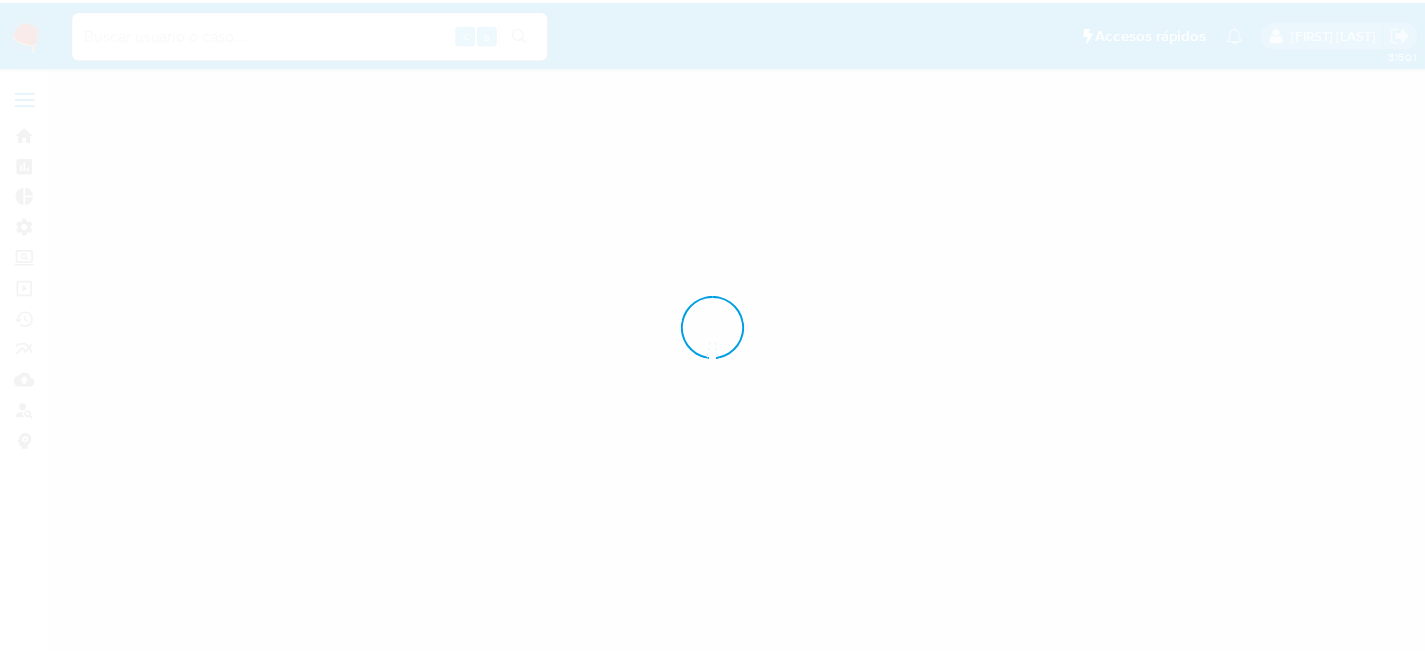 scroll, scrollTop: 0, scrollLeft: 0, axis: both 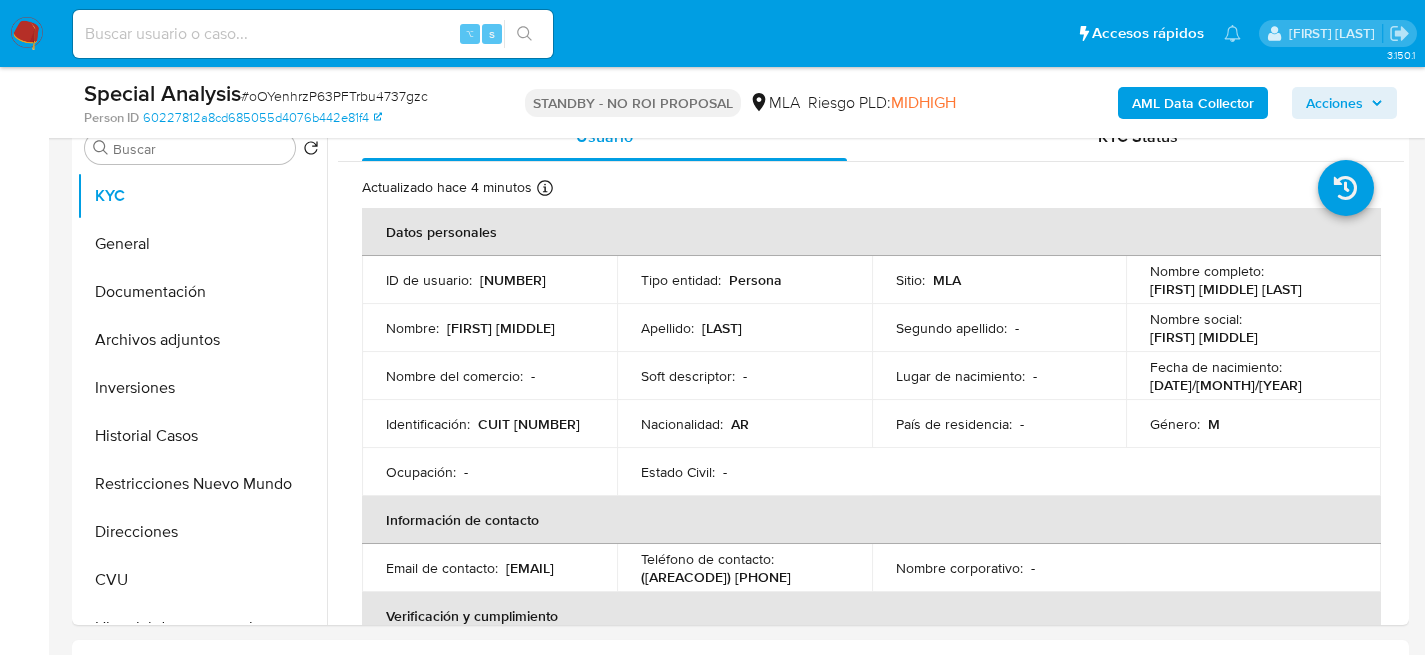 select on "10" 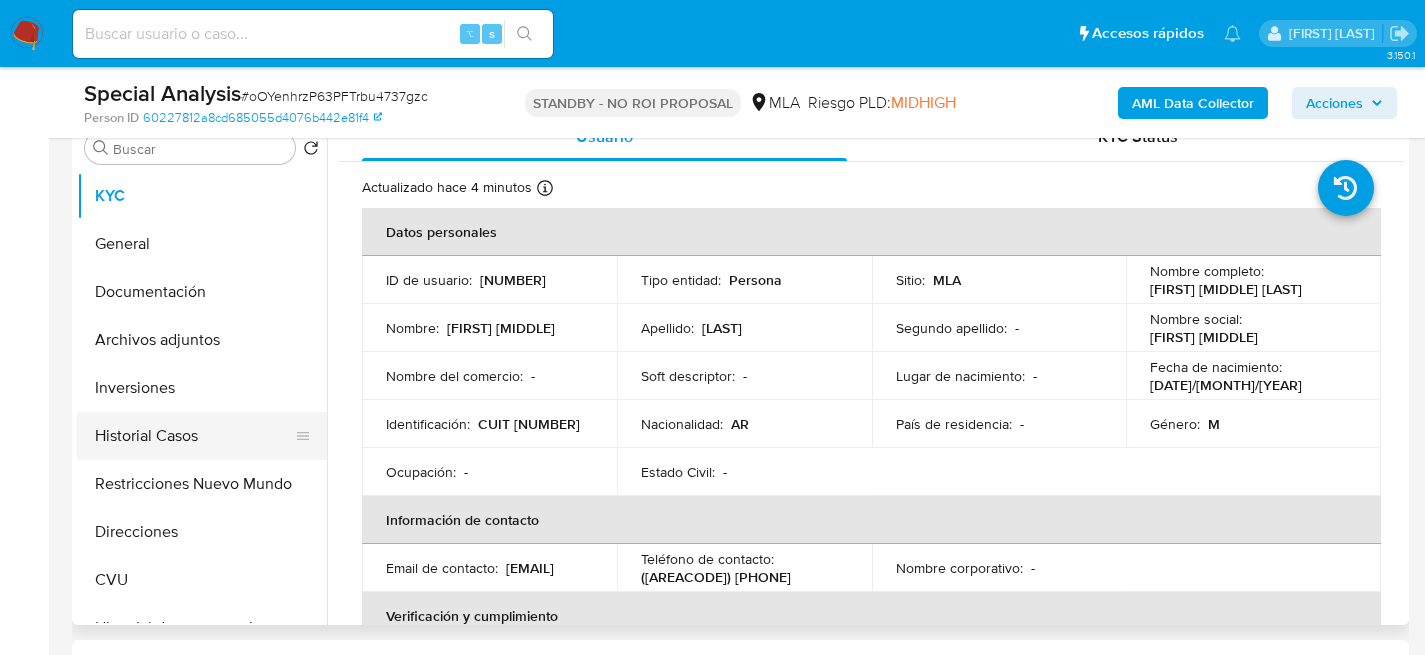 click on "Historial Casos" at bounding box center [194, 436] 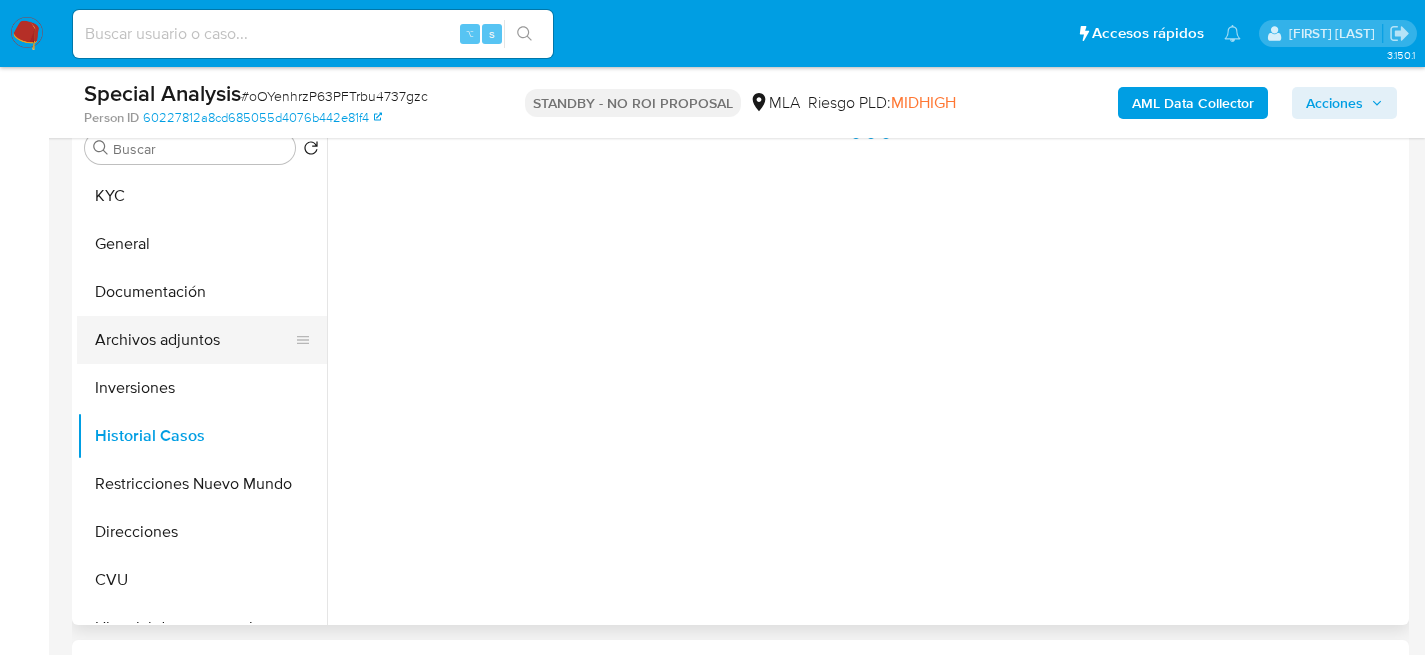 click on "Archivos adjuntos" at bounding box center [194, 340] 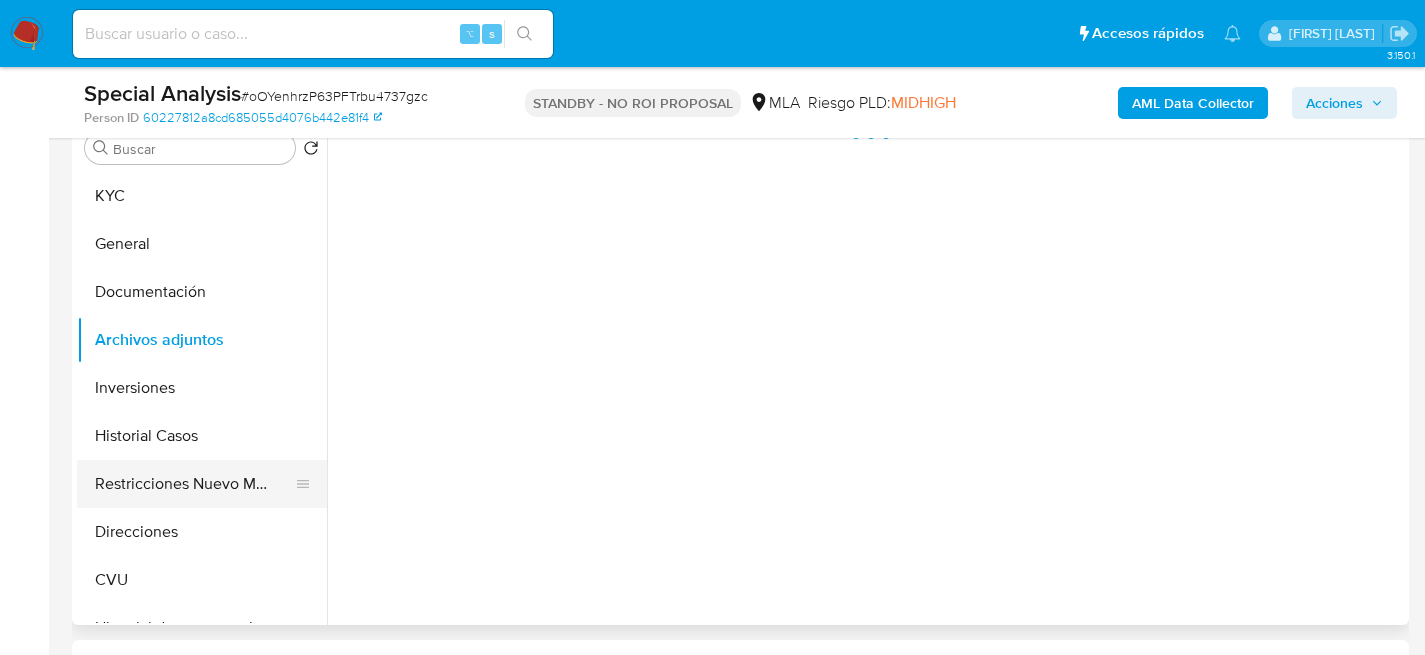 click on "Restricciones Nuevo Mundo" at bounding box center [194, 484] 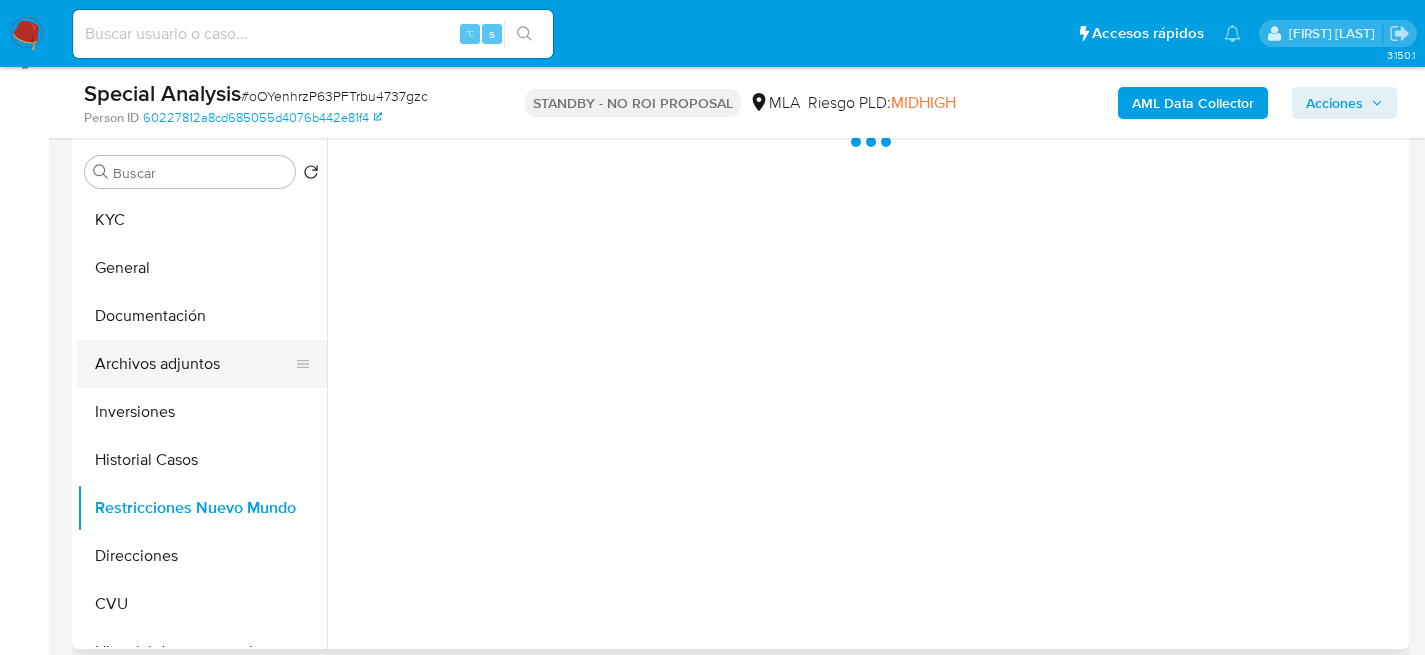 scroll, scrollTop: 368, scrollLeft: 0, axis: vertical 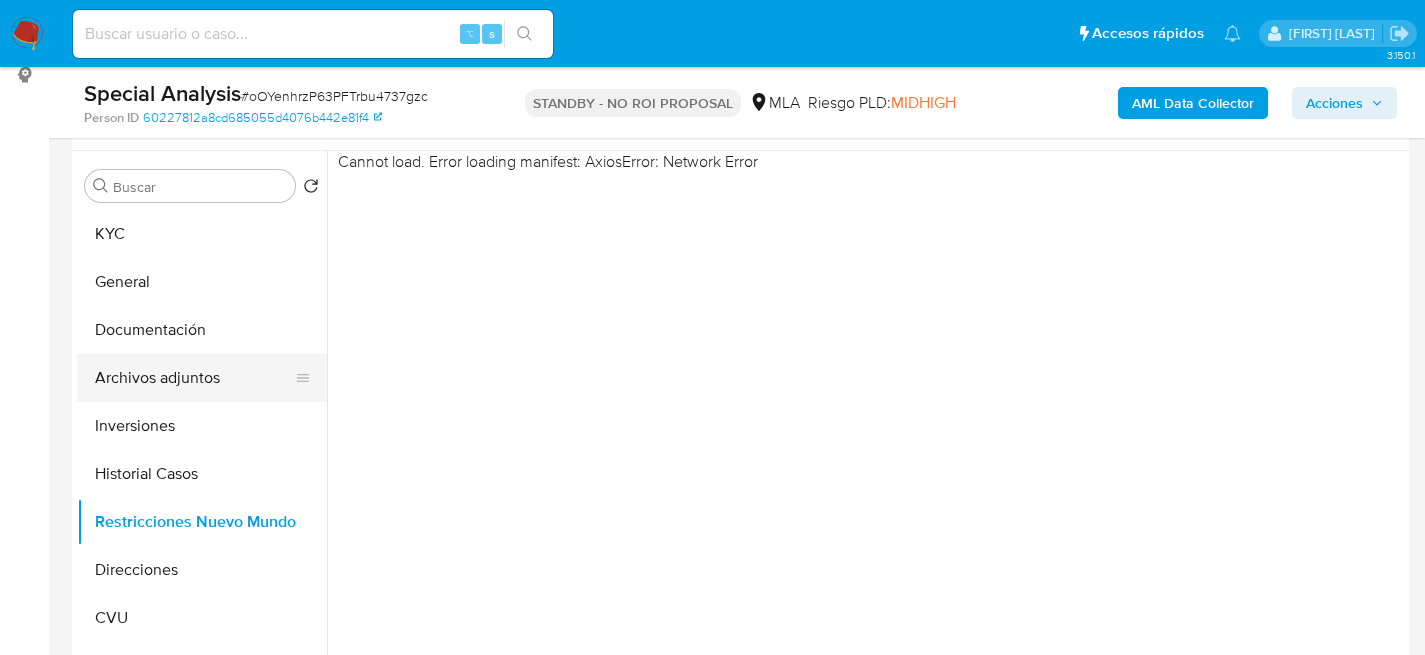 click on "Archivos adjuntos" at bounding box center (194, 378) 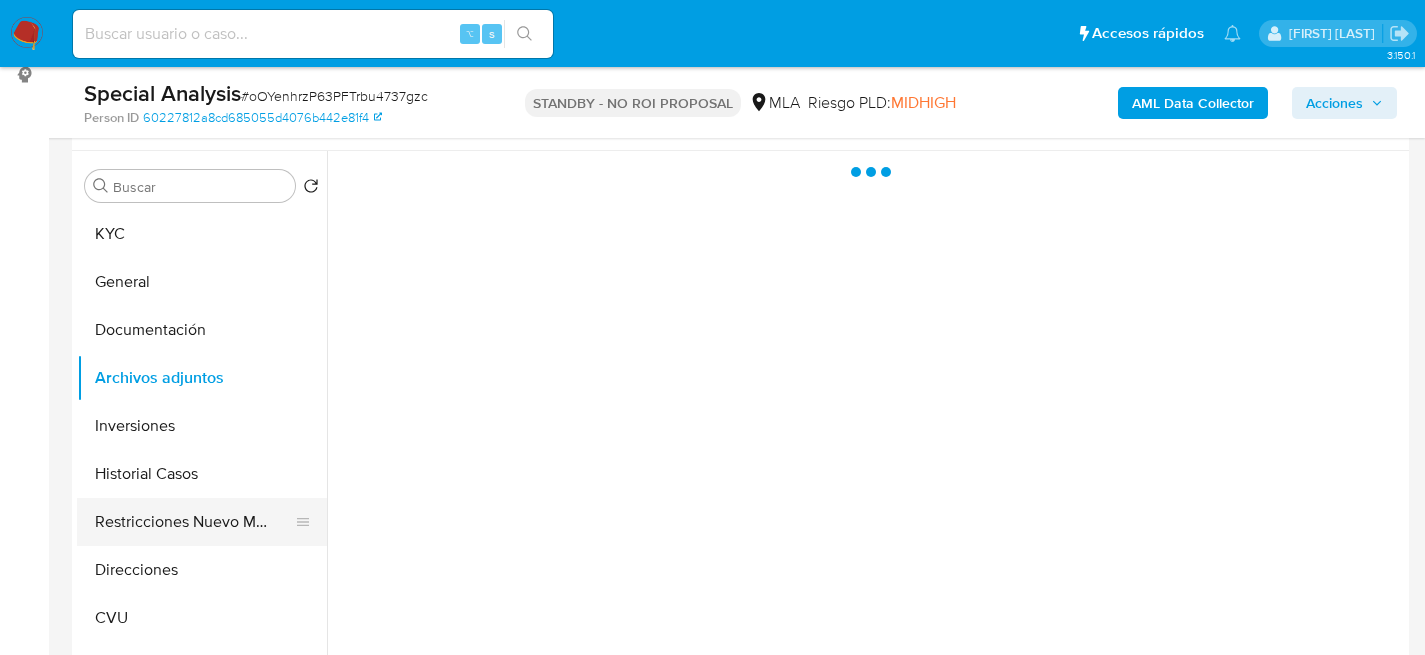 click on "Restricciones Nuevo Mundo" at bounding box center (194, 522) 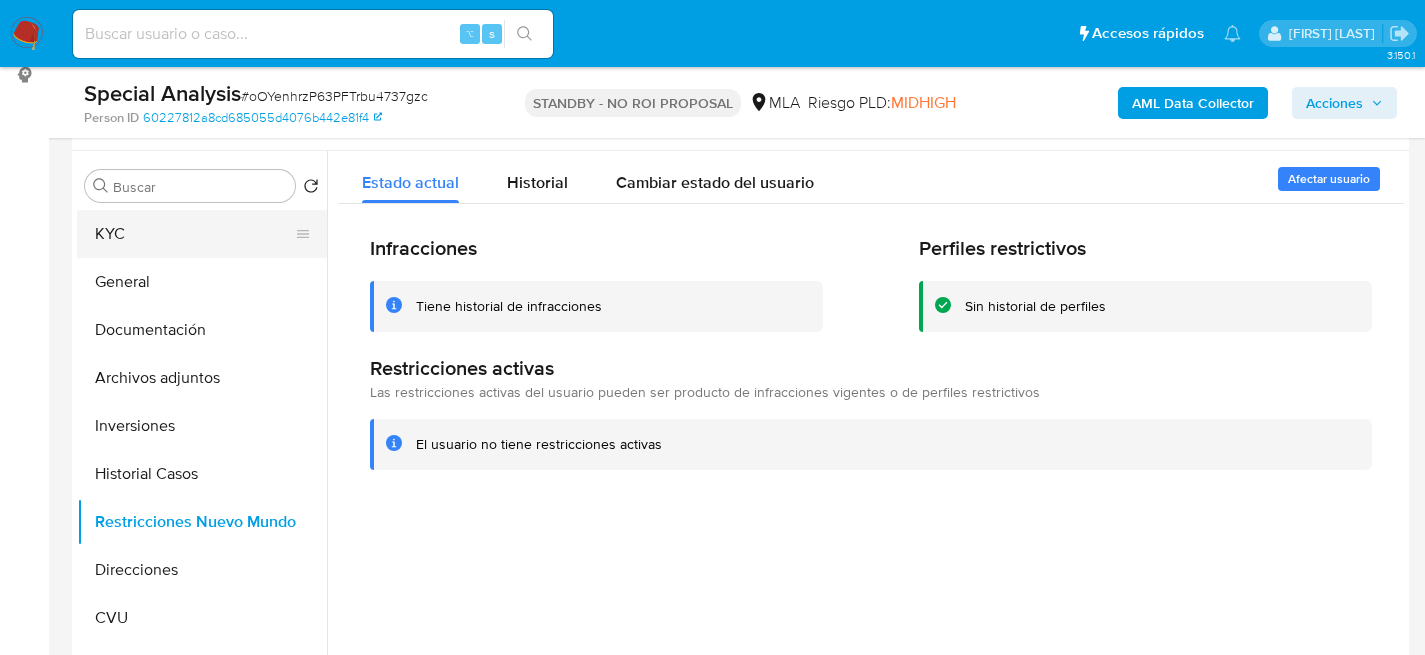 click on "KYC" at bounding box center (194, 234) 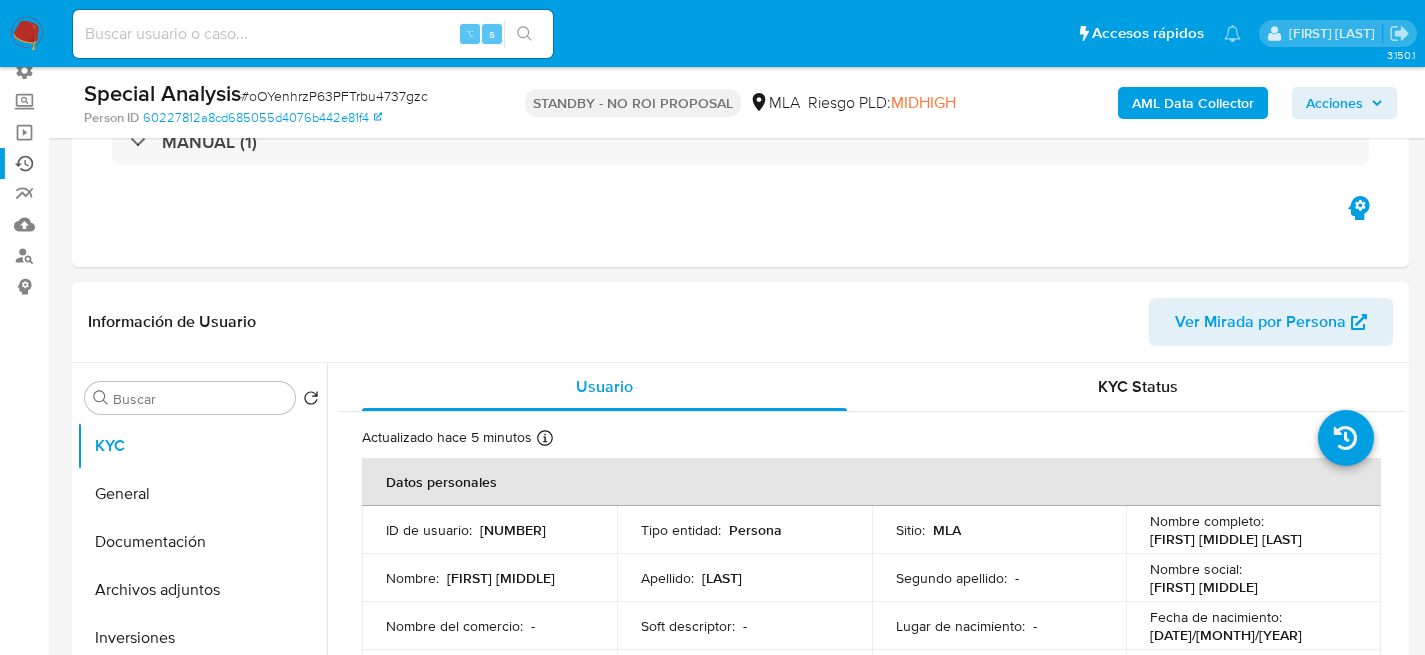scroll, scrollTop: 154, scrollLeft: 0, axis: vertical 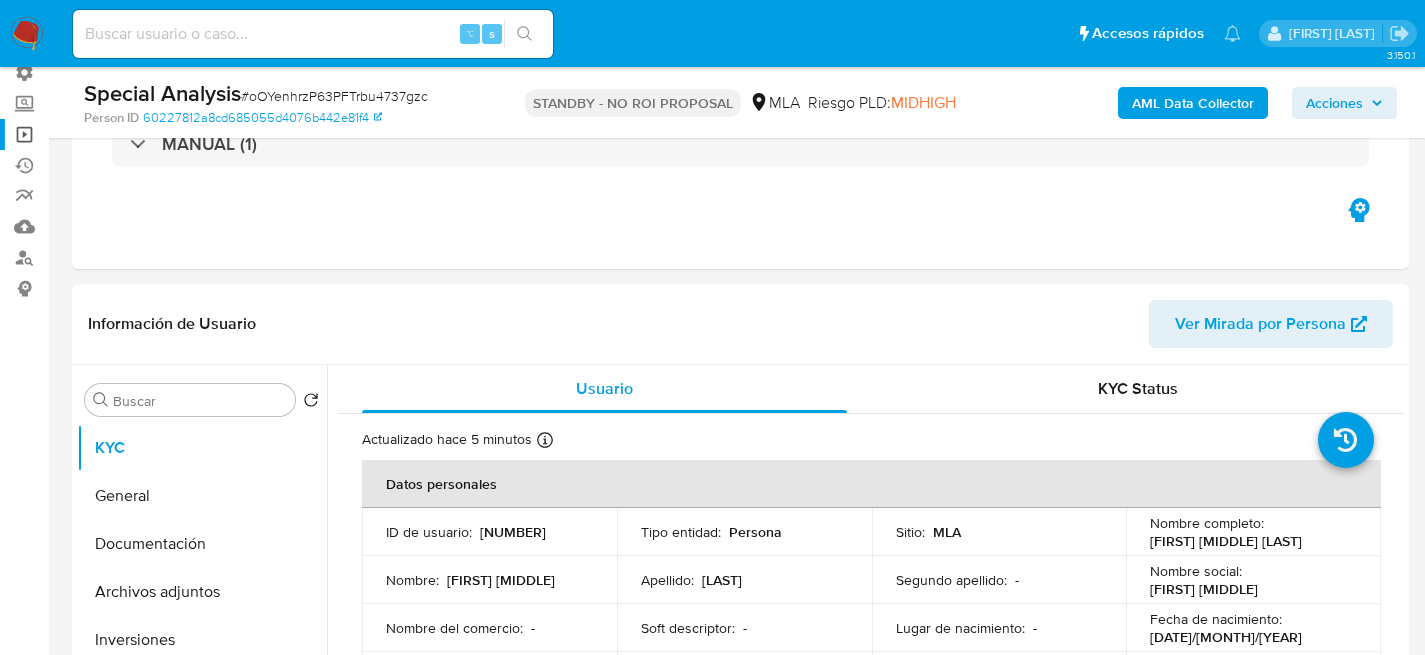 click on "Operaciones masivas" at bounding box center (119, 134) 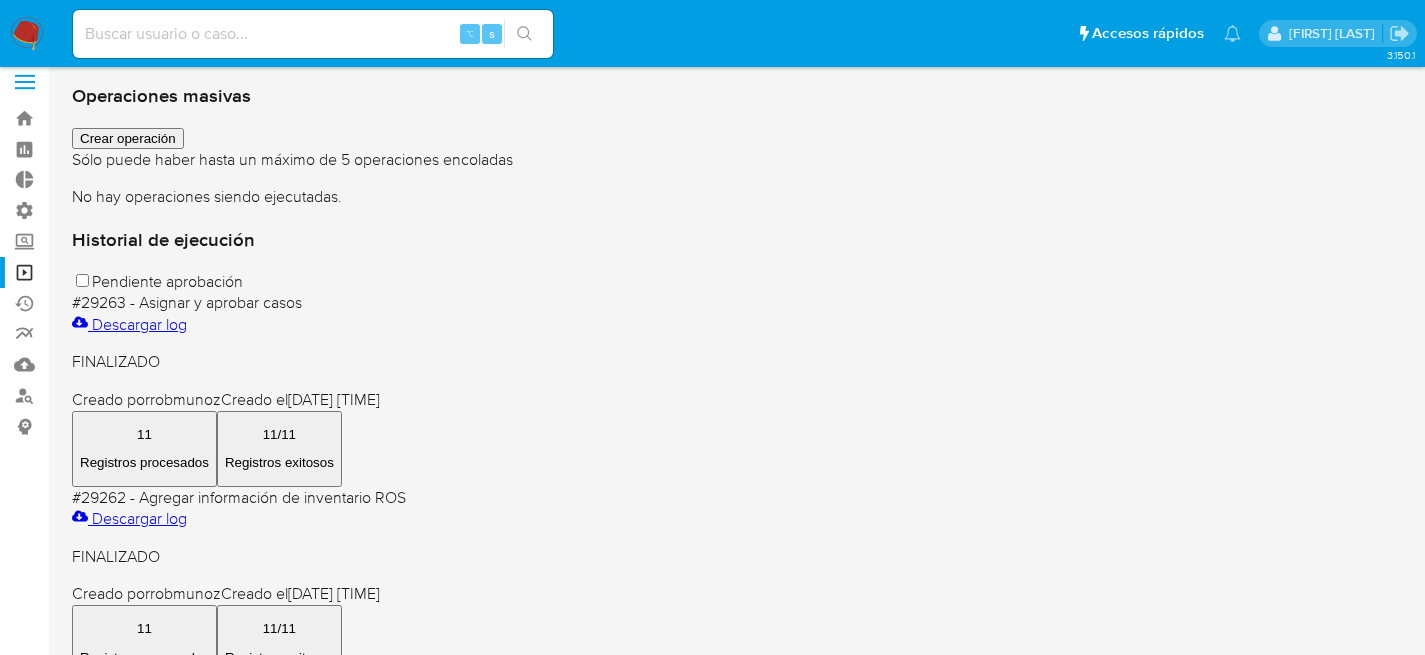 scroll, scrollTop: 37, scrollLeft: 0, axis: vertical 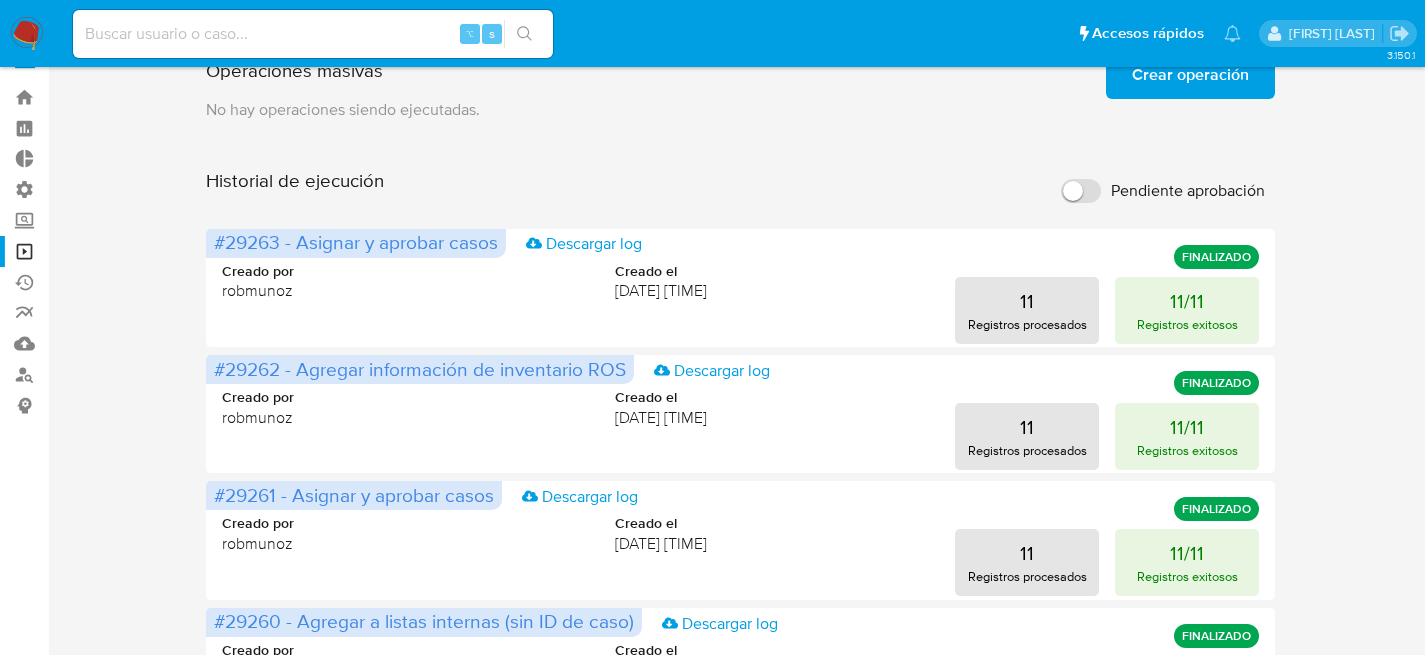click on "Crear operación" at bounding box center [1190, 75] 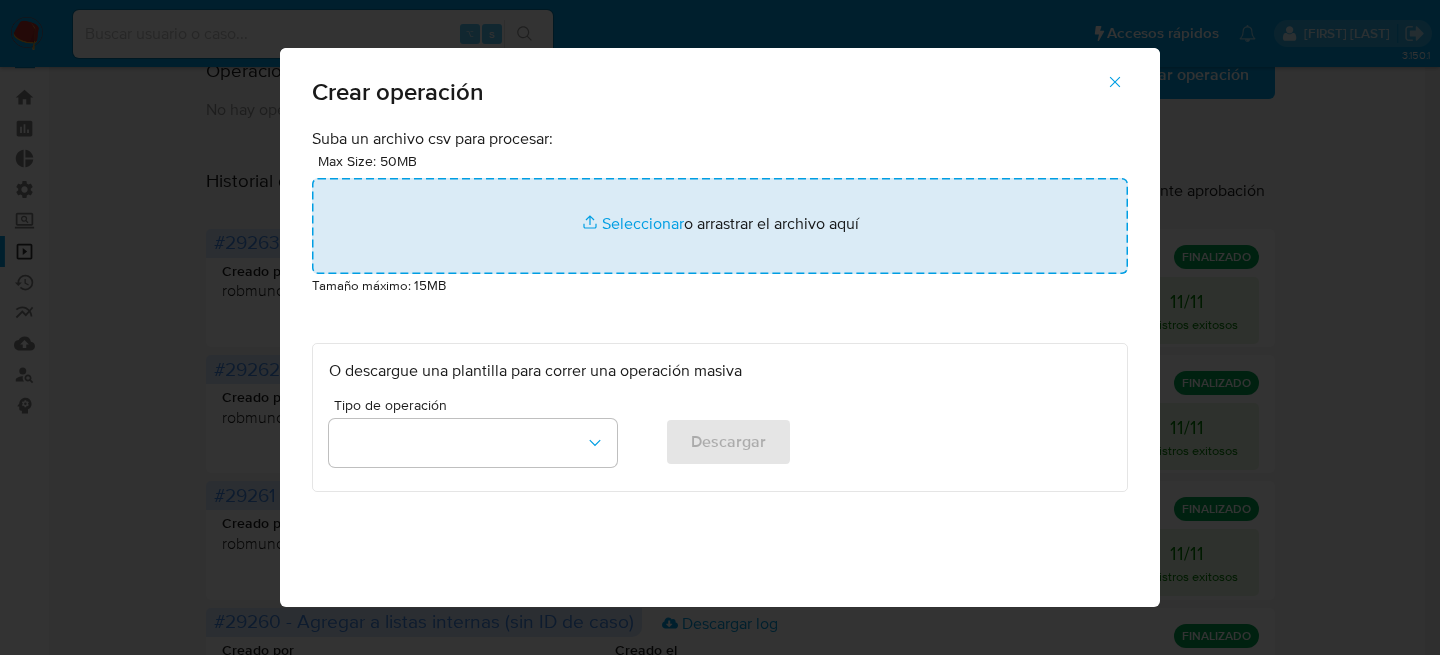 click at bounding box center [720, 226] 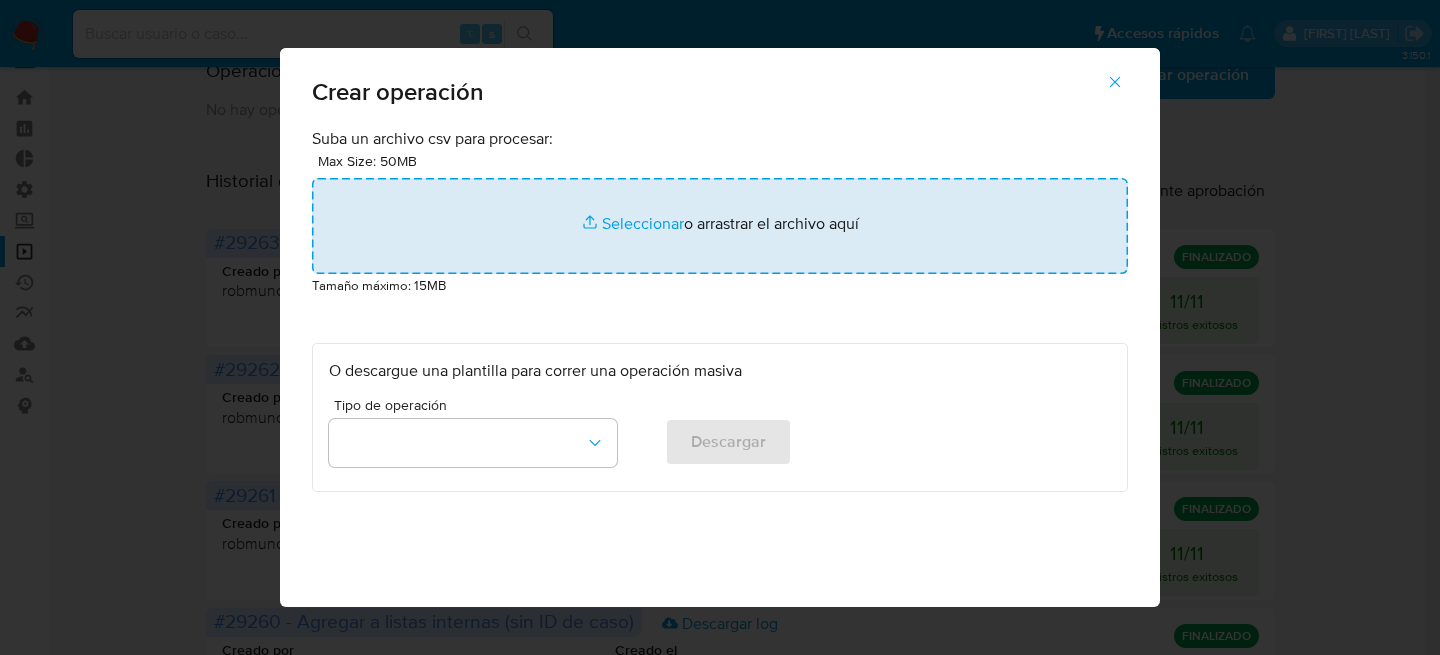 type on "C:\fakepath\[FILENAME].csv" 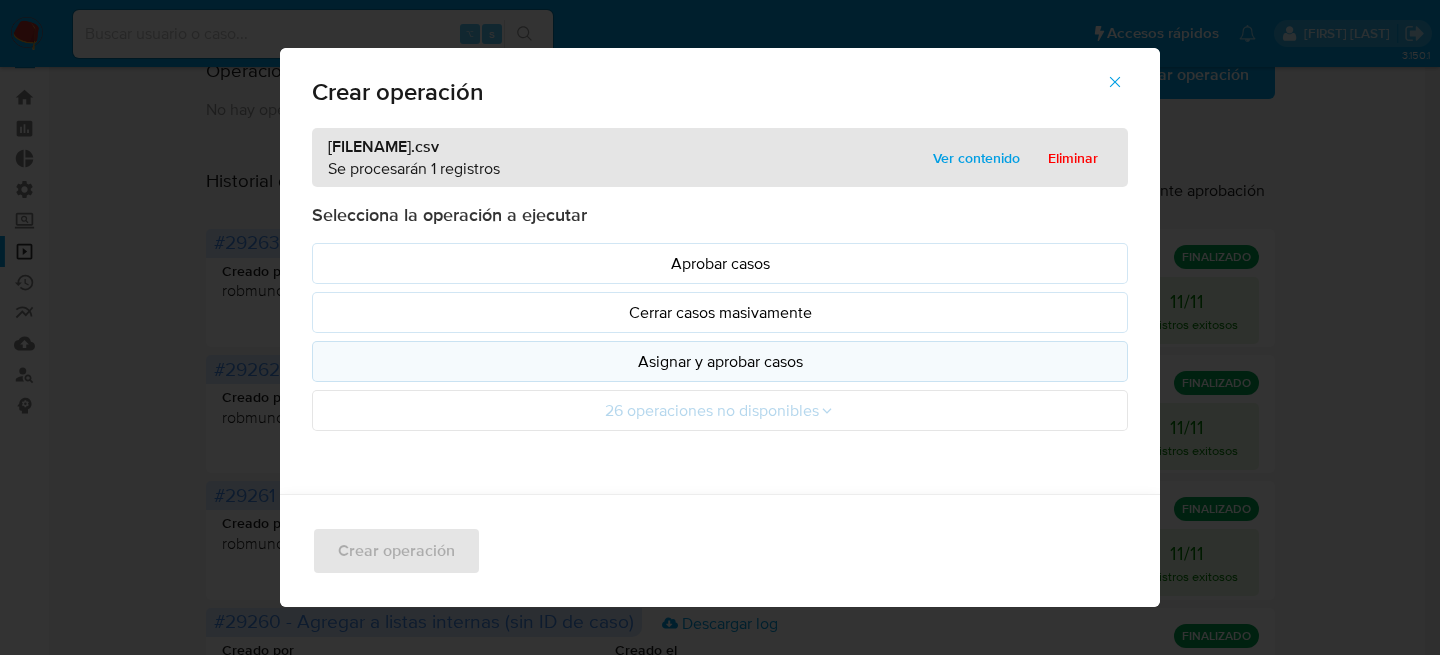 click on "Asignar y aprobar casos" at bounding box center [720, 361] 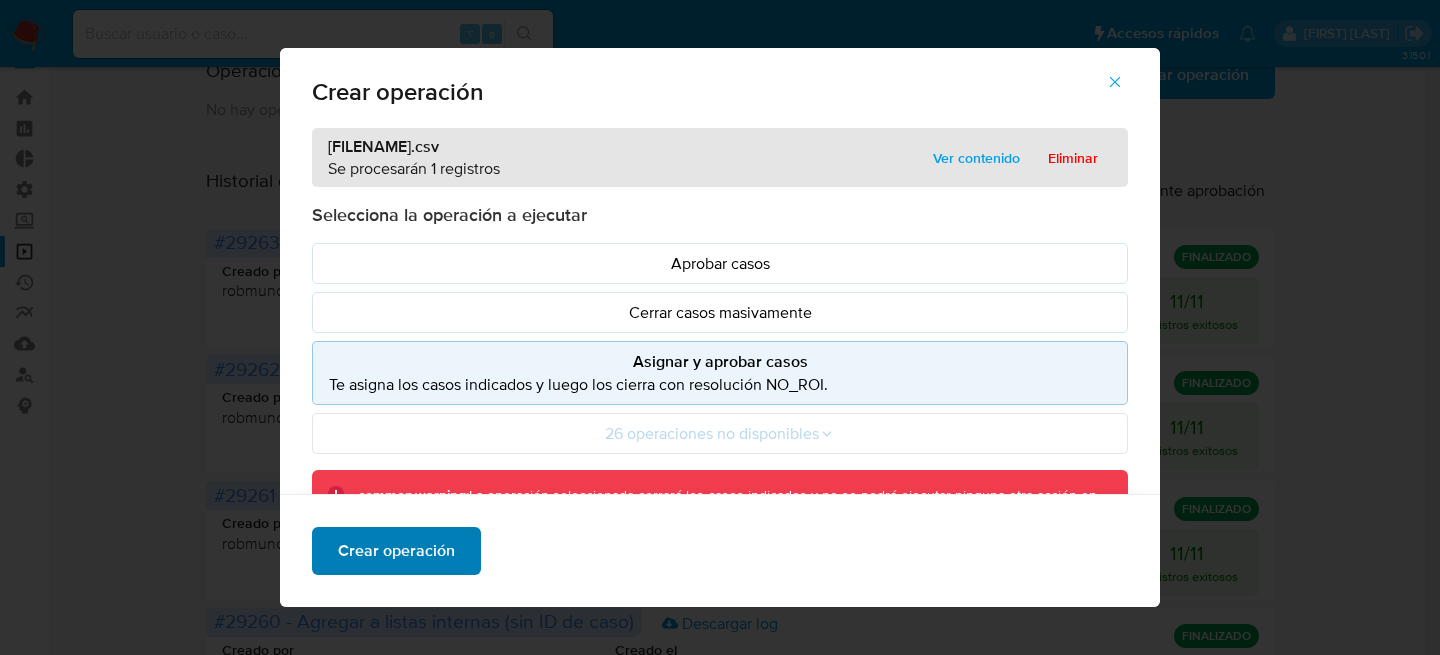 click on "Crear operación" at bounding box center (396, 551) 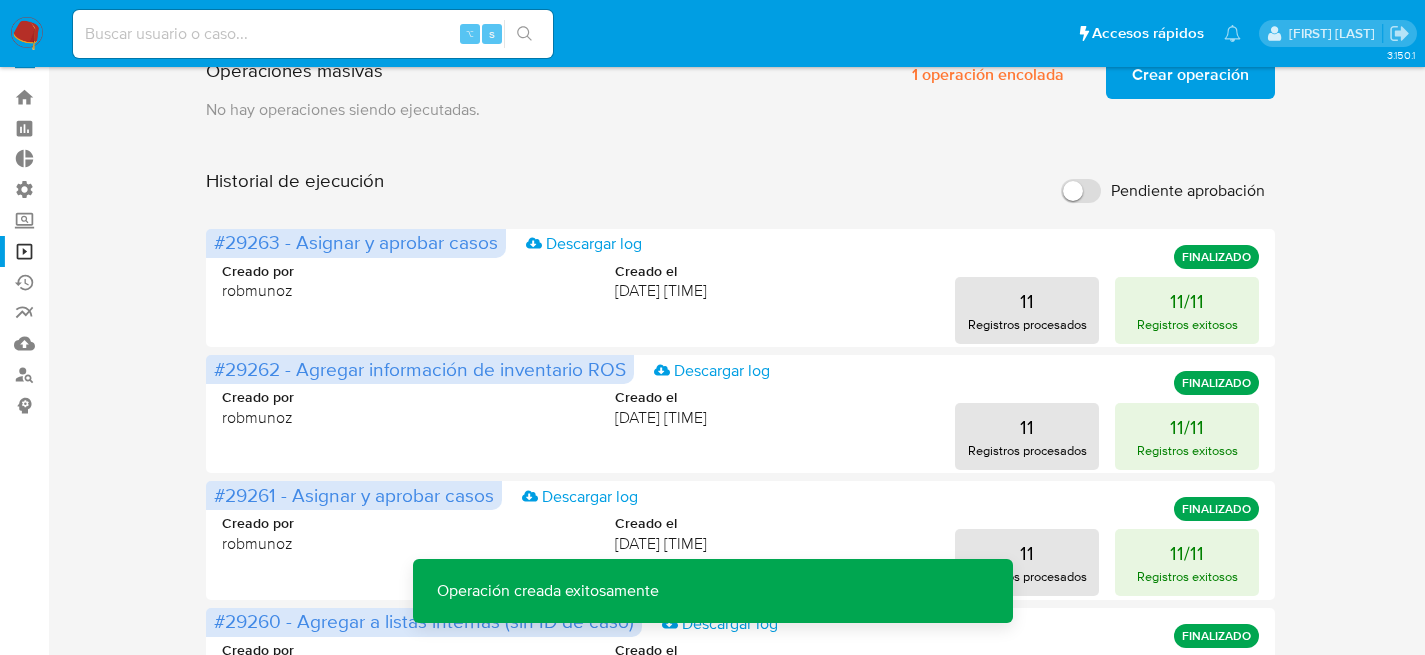 click on "Operaciones masivas 1 operación encolada Crear operación   Sólo puede haber hasta un máximo de 5 operaciones encoladas Operación creada exitosamente Operación creada exitosamente No hay operaciones siendo ejecutadas. Historial de ejecución Pendiente aprobación #29263 - Asignar y aprobar casos   Descargar log FINALIZADO Creado por [USERNAME] Creado el [DATE] [TIME] 11 Registros procesados 11/11 Registros exitosos #29262 - Agregar información de inventario ROS   Descargar log FINALIZADO Creado por [USERNAME] Creado el [DATE] [TIME] 11 Registros procesados 11/11 Registros exitosos #29261 - Asignar y aprobar casos   Descargar log FINALIZADO Creado por [USERNAME] Creado el [DATE] [TIME] 11 Registros procesados 11/11 Registros exitosos #29260 - Agregar a listas internas (sin ID de caso)   Descargar log FINALIZADO Creado por [USERNAME] Creado el [DATE] [TIME] Aprobado   por [USERNAME] Aprobado   el [DATE] [TIME] 12 Registros procesados 12/12 Registros exitosos   Descargar log" at bounding box center [741, 796] 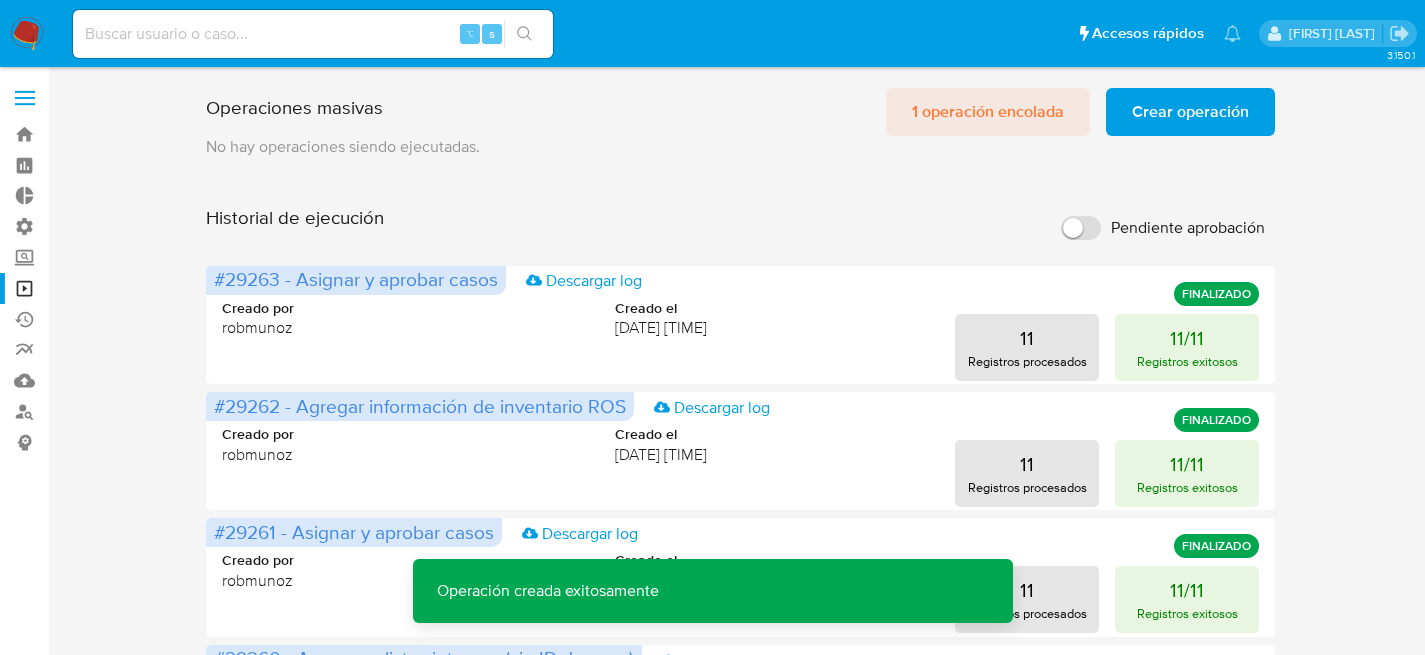 click on "1 operación encolada" at bounding box center (988, 112) 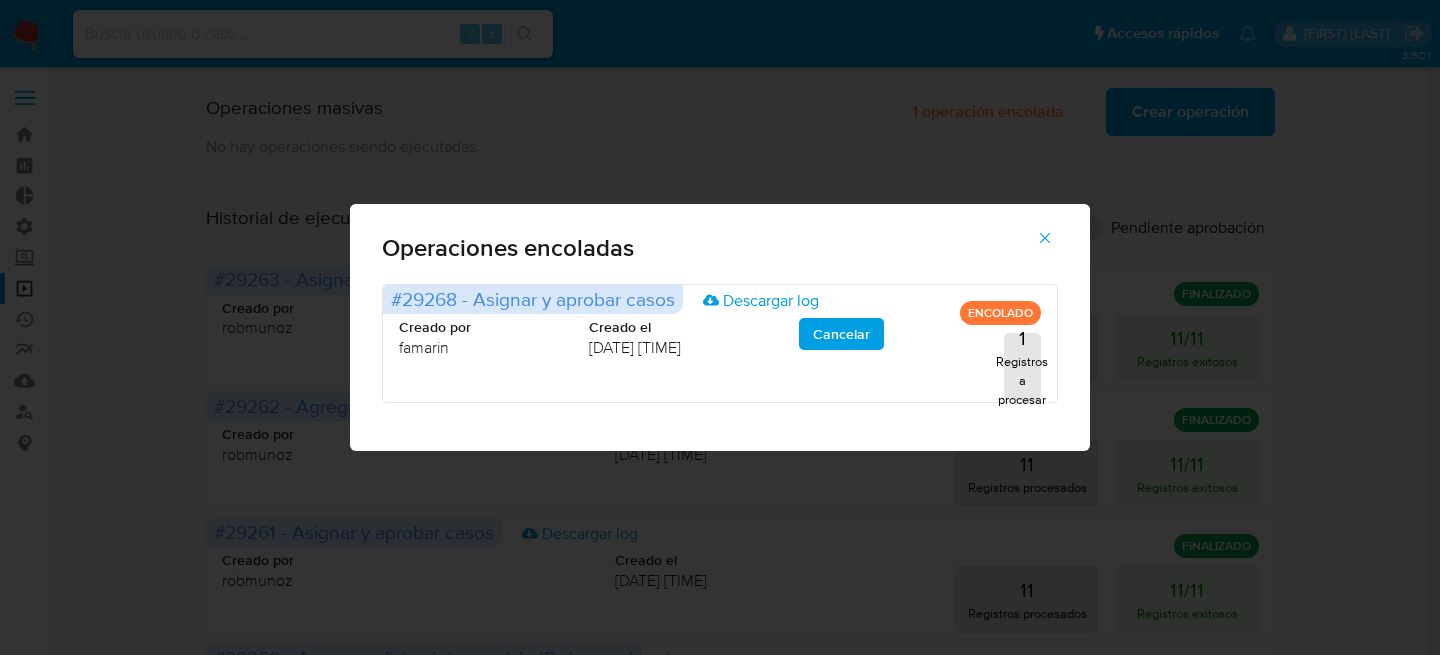 click at bounding box center (1045, 238) 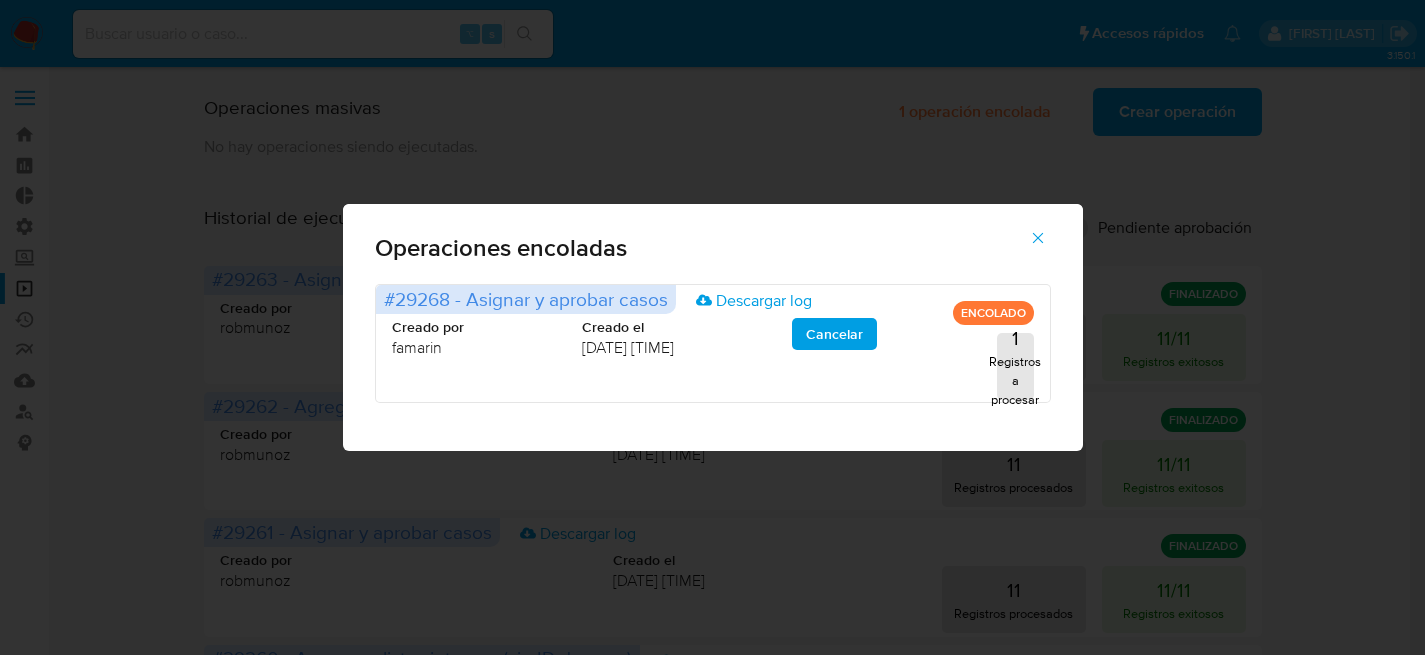 click on "Historial de ejecución Pendiente aprobación" at bounding box center (733, 228) 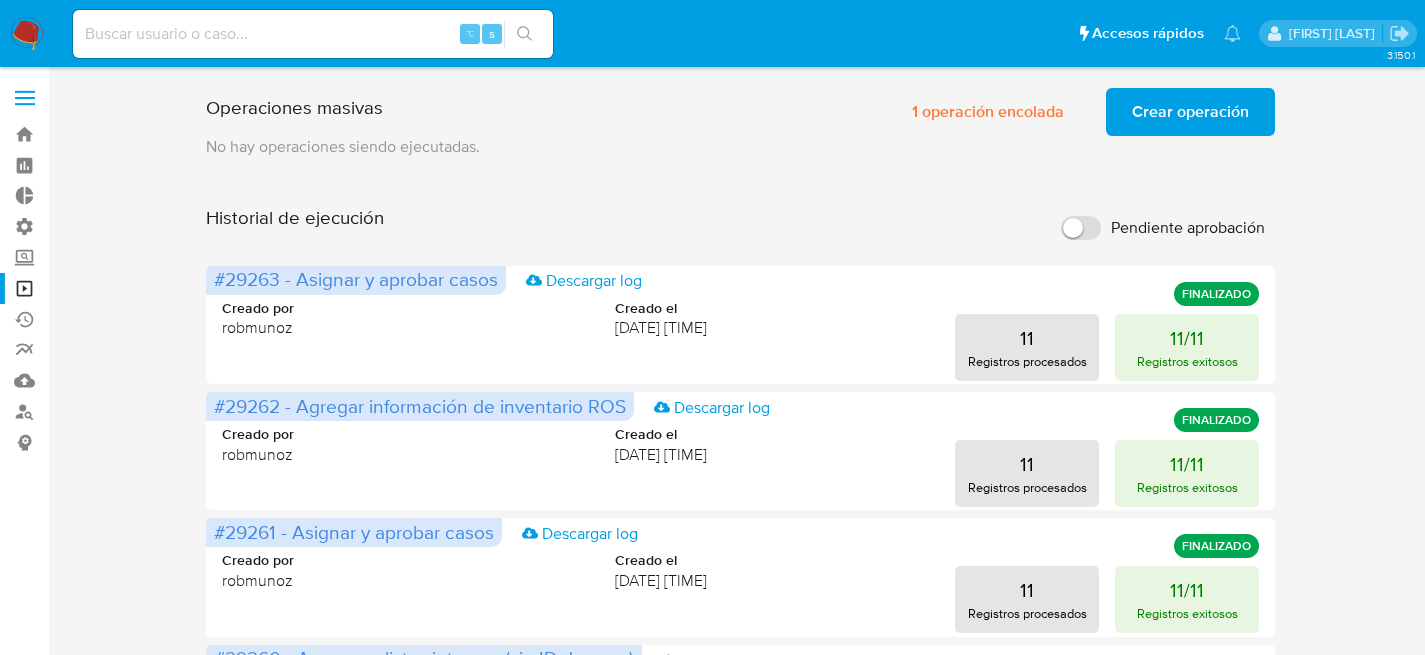 click on "Operaciones masivas 1 operación encolada Crear operación   Sólo puede haber hasta un máximo de 5 operaciones encoladas No hay operaciones siendo ejecutadas. Historial de ejecución Pendiente aprobación #29263 - Asignar y aprobar casos   Descargar log FINALIZADO Creado por [USERNAME] Creado el [DATE] [TIME] 11 Registros procesados 11/11 Registros exitosos #29262 - Agregar información de inventario ROS   Descargar log FINALIZADO Creado por [USERNAME] Creado el [DATE] [TIME] 11 Registros procesados 11/11 Registros exitosos #29261 - Asignar y aprobar casos   Descargar log FINALIZADO Creado por [USERNAME] Creado el [DATE] [TIME] 11 Registros procesados 11/11 Registros exitosos #29260 - Agregar a listas internas (sin ID de caso)   Descargar log FINALIZADO Creado por [USERNAME] Creado el [DATE] [TIME] Aprobado   por [USERNAME] Aprobado   el [DATE] [TIME] 12 Registros procesados 12/12 Registros exitosos #29259 - Aplicar restricciones   Descargar log FINALIZADO Creado por [USERNAME]" at bounding box center [741, 833] 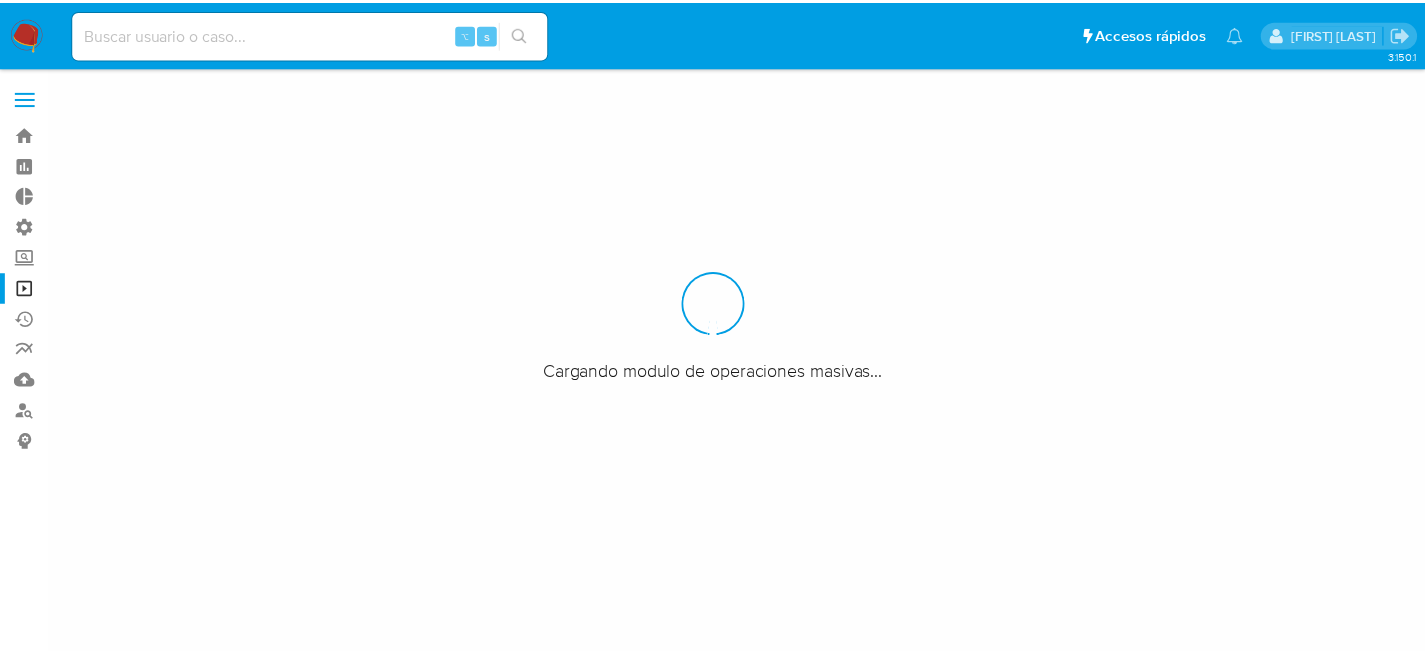 scroll, scrollTop: 0, scrollLeft: 0, axis: both 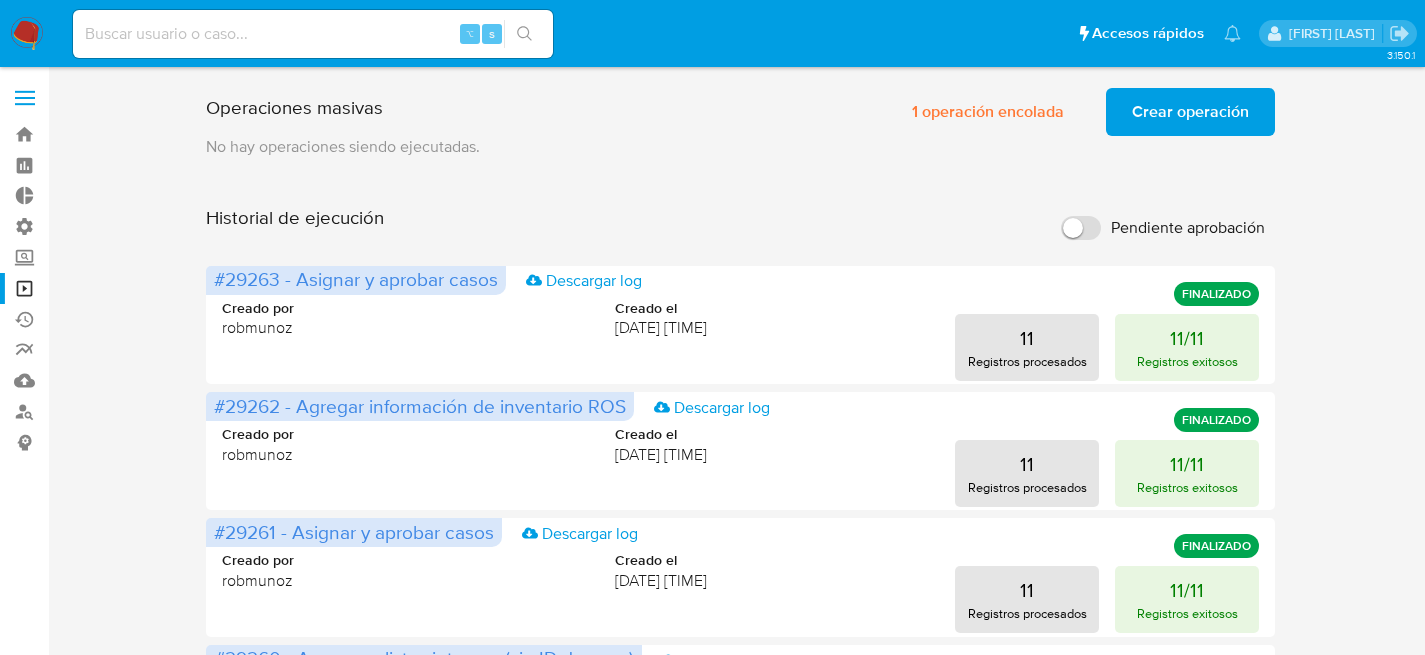 click on "Operaciones masivas 1 operación encolada Crear operación   Sólo puede haber hasta un máximo de 5 operaciones encoladas No hay operaciones siendo ejecutadas. Historial de ejecución Pendiente aprobación #29263 - Asignar y aprobar casos   Descargar log FINALIZADO Creado por [USERNAME] Creado el [DATE] [TIME] 11 Registros procesados 11/11 Registros exitosos #29262 - Agregar información de inventario ROS   Descargar log FINALIZADO Creado por [USERNAME] Creado el [DATE] [TIME] 11 Registros procesados 11/11 Registros exitosos #29261 - Asignar y aprobar casos   Descargar log FINALIZADO Creado por [USERNAME] Creado el [DATE] [TIME] 11 Registros procesados 11/11 Registros exitosos #29260 - Agregar a listas internas (sin ID de caso)   Descargar log FINALIZADO Creado por [USERNAME] Creado el [DATE] [TIME] Aprobado   por [USERNAME] Aprobado   el [DATE] [TIME] 12 Registros procesados 12/12 Registros exitosos #29259 - Aplicar restricciones   Descargar log FINALIZADO Creado por [USERNAME]" at bounding box center [740, 833] 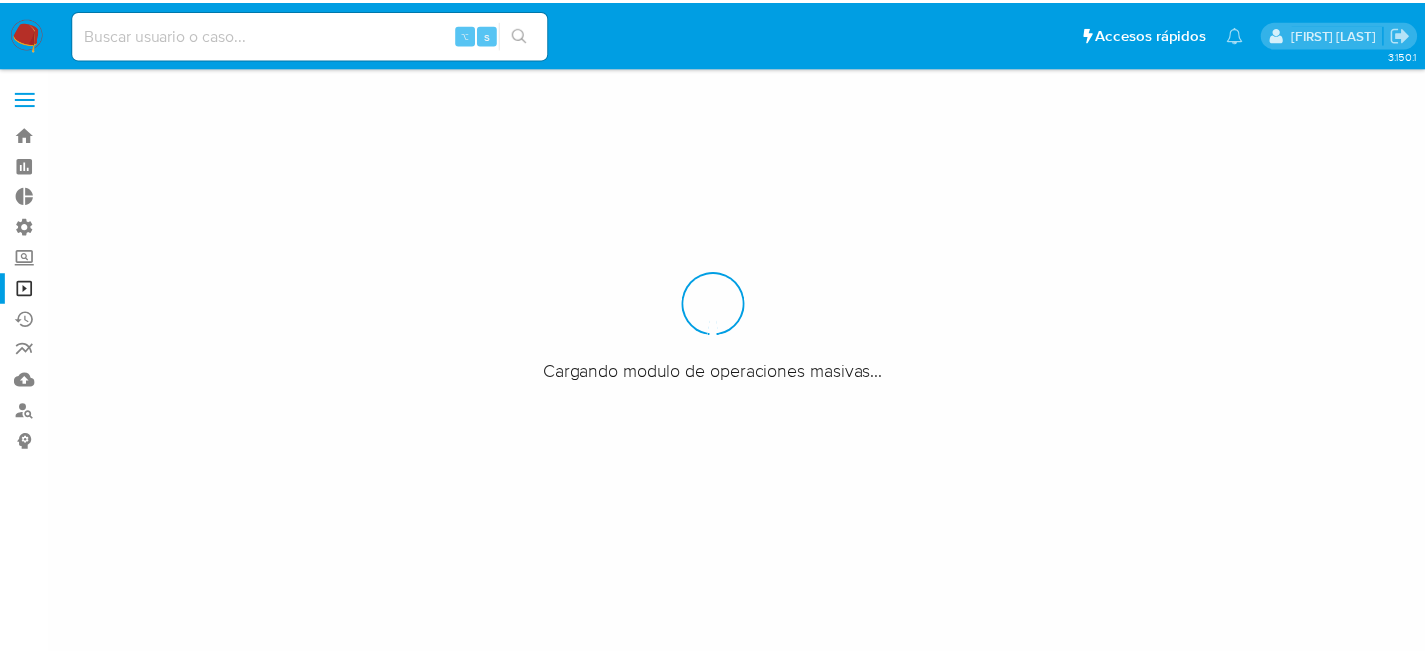 scroll, scrollTop: 0, scrollLeft: 0, axis: both 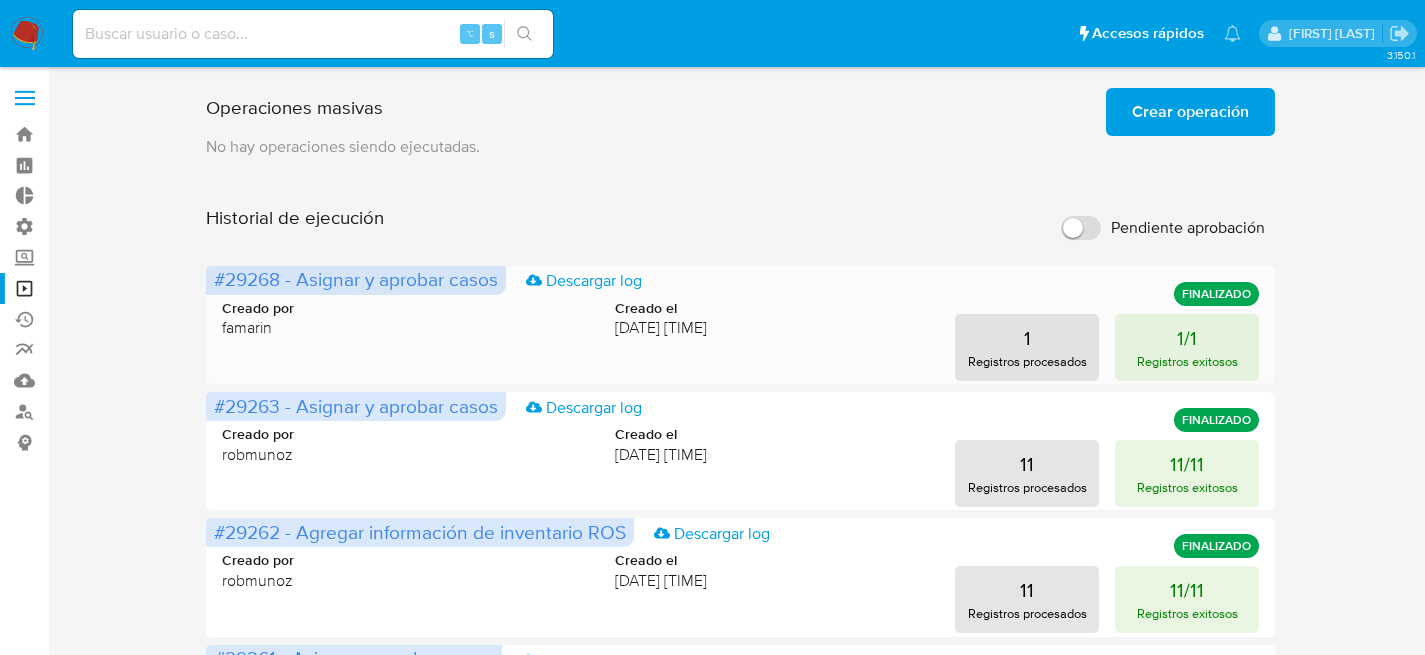 click on "Creado por [LAST] Creado el [DATE] [TIME]" at bounding box center [464, 319] 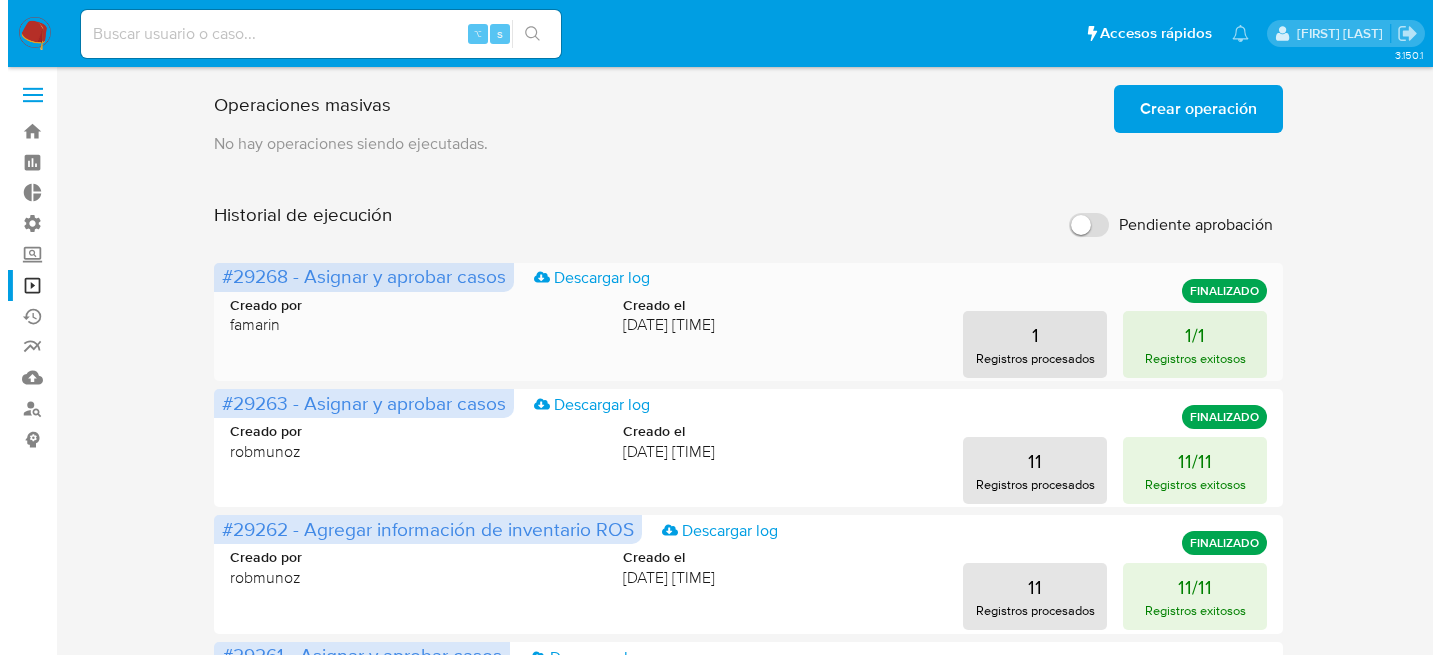 scroll, scrollTop: 4, scrollLeft: 0, axis: vertical 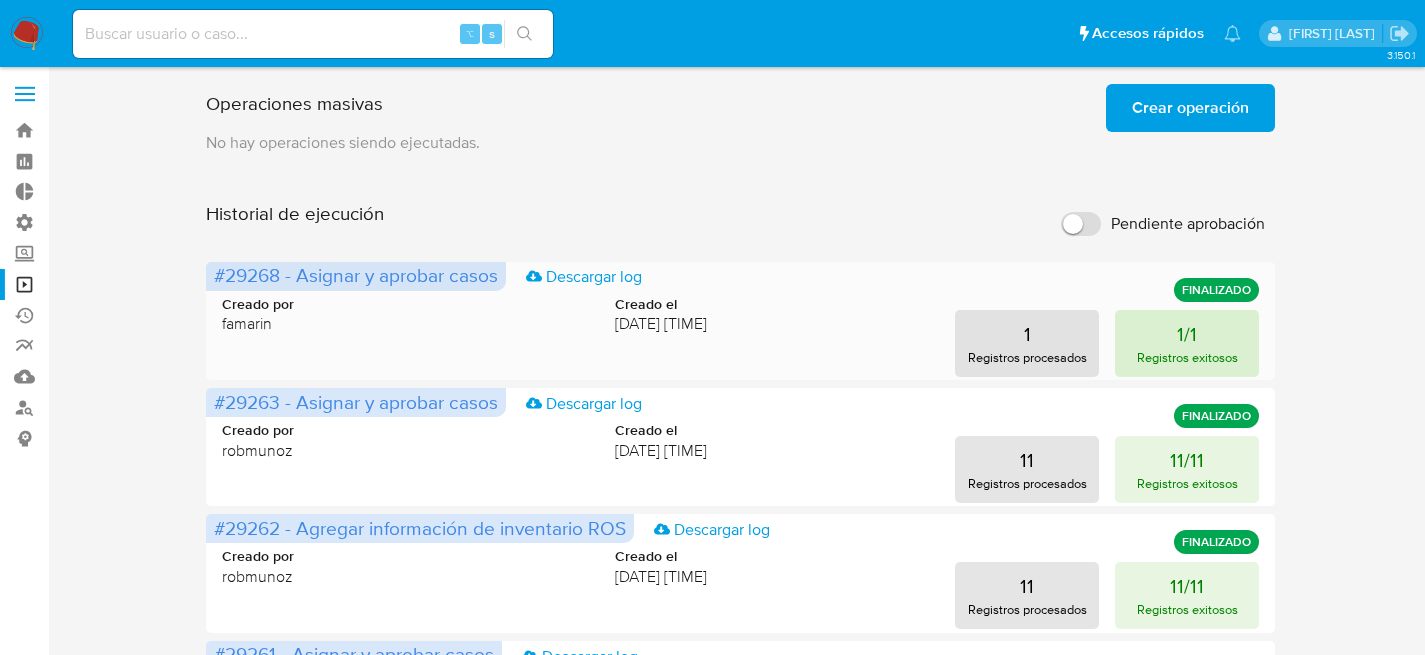click on "1/1 Registros exitosos" at bounding box center [1187, 343] 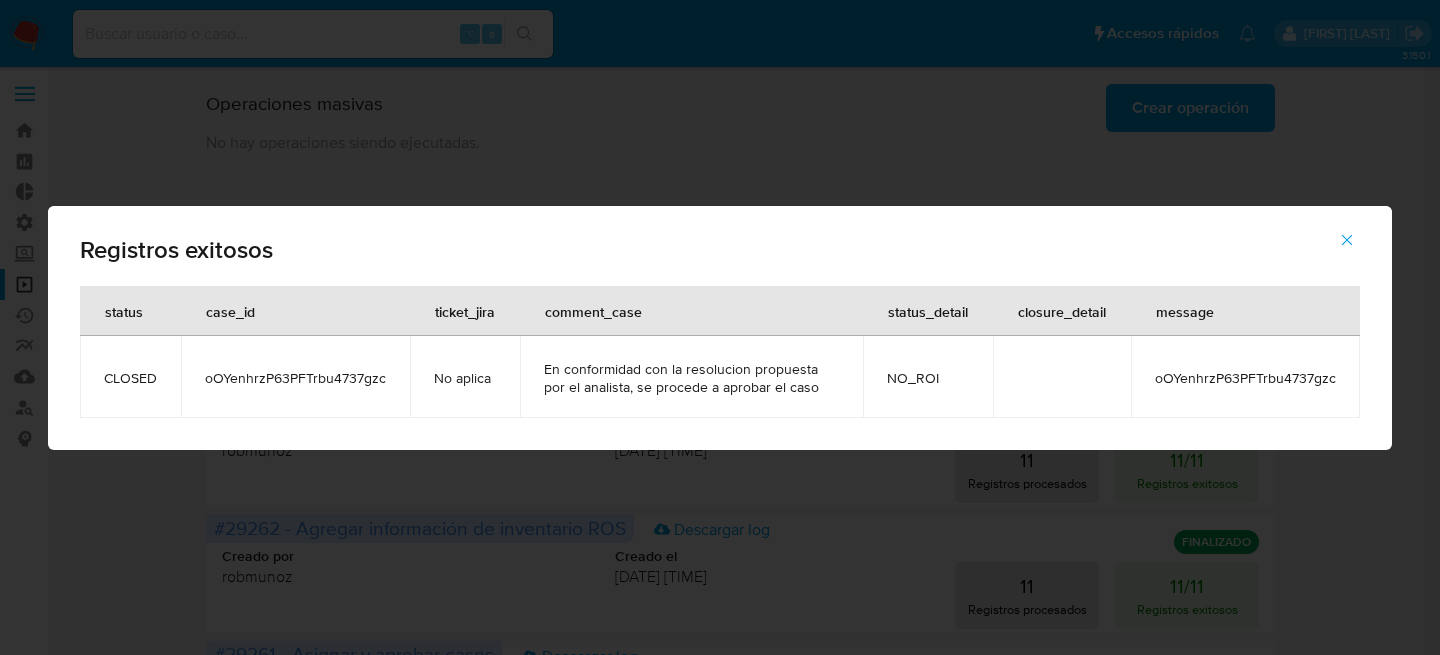 click on "oOYenhrzP63PFTrbu4737gzc" at bounding box center [295, 378] 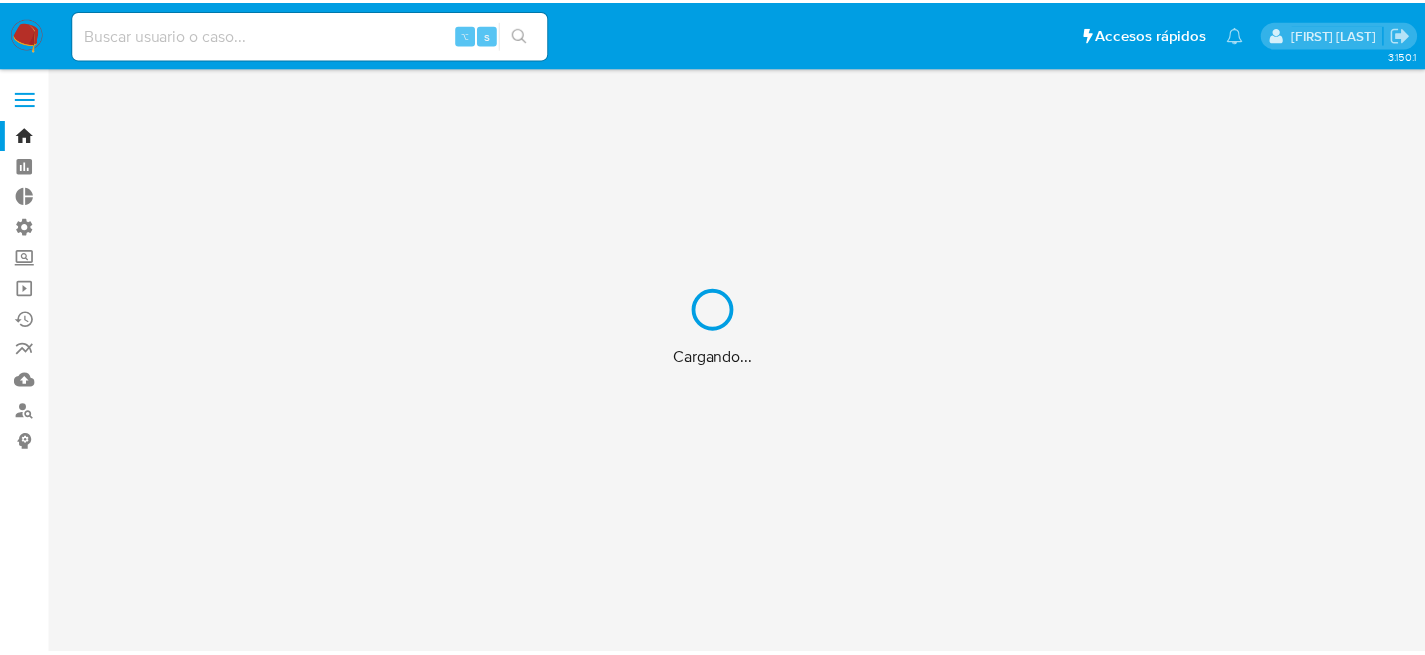 scroll, scrollTop: 0, scrollLeft: 0, axis: both 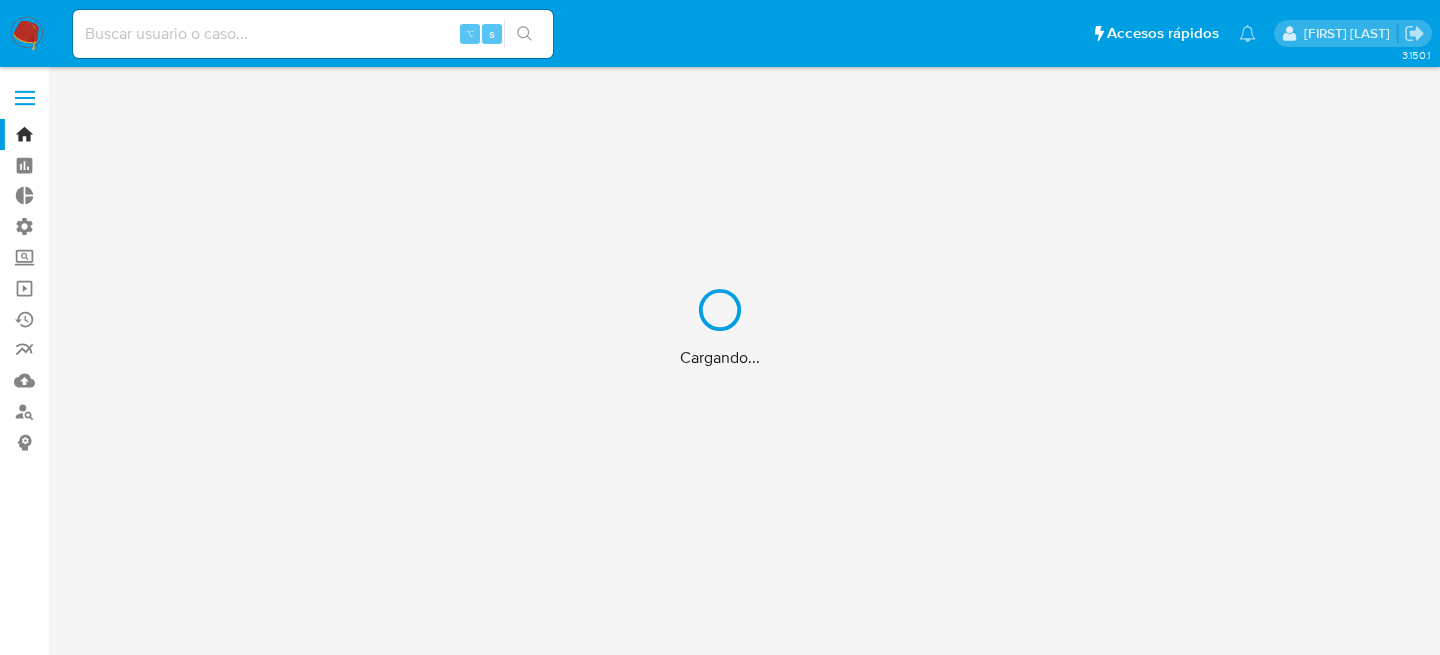 click on "Cargando..." at bounding box center [720, 327] 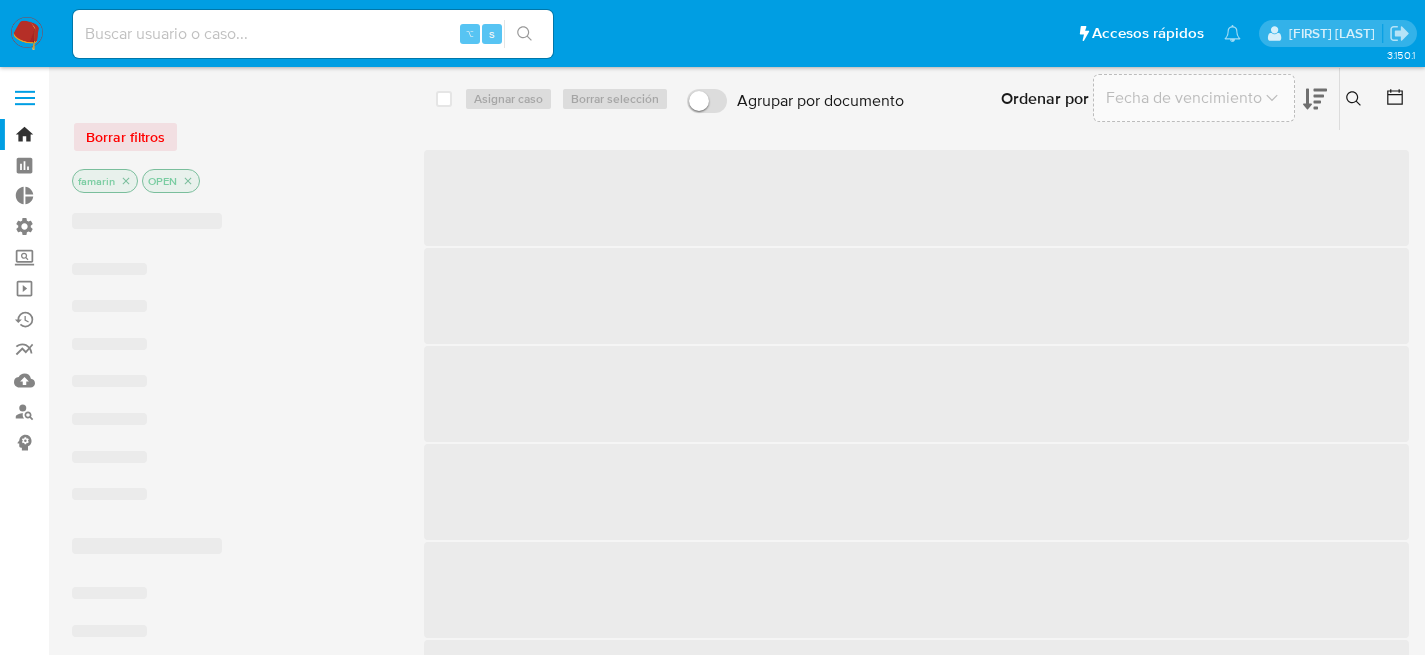 click at bounding box center (313, 34) 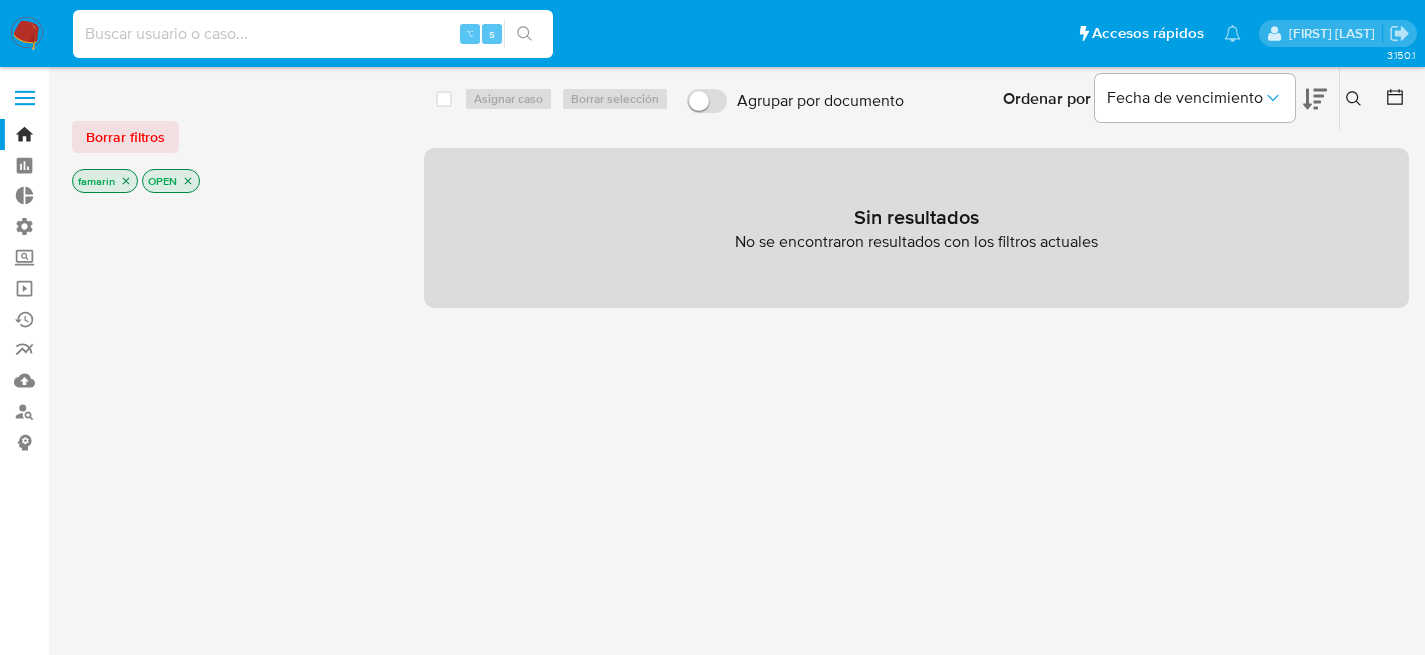 paste on "oOYenhrzP63PFTrbu4737gzc" 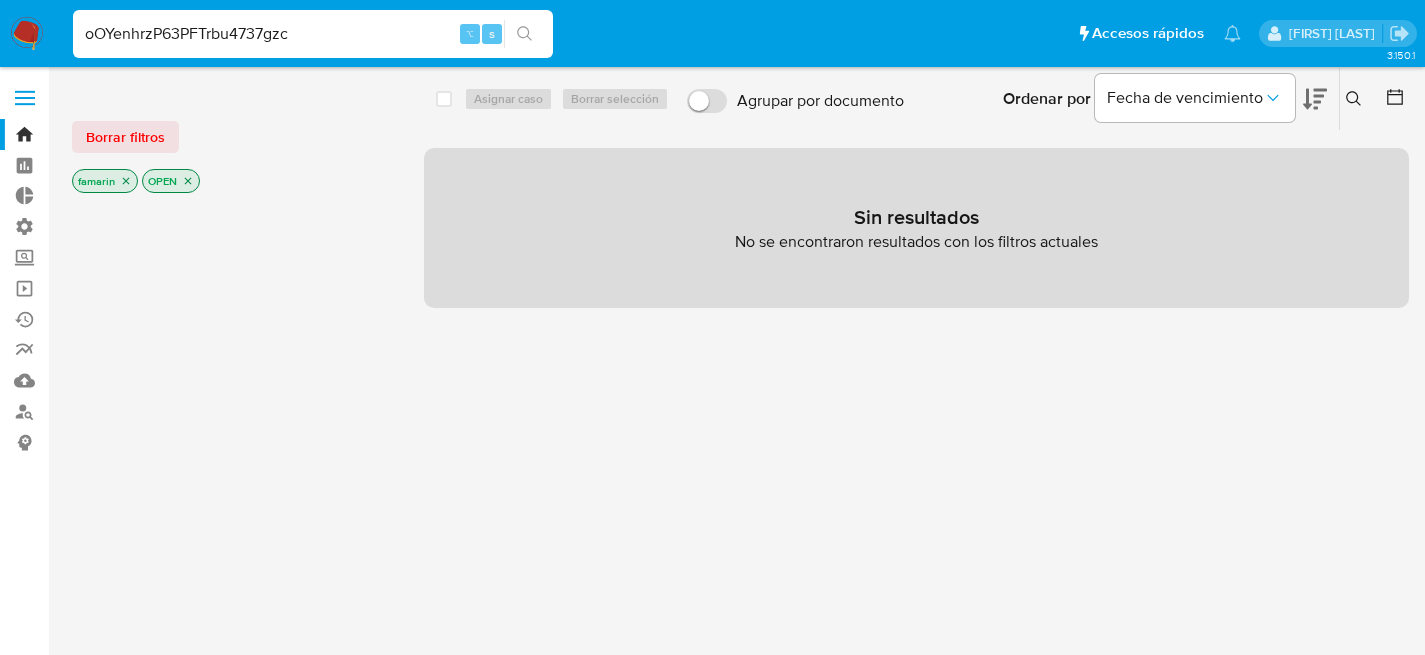 type on "oOYenhrzP63PFTrbu4737gzc" 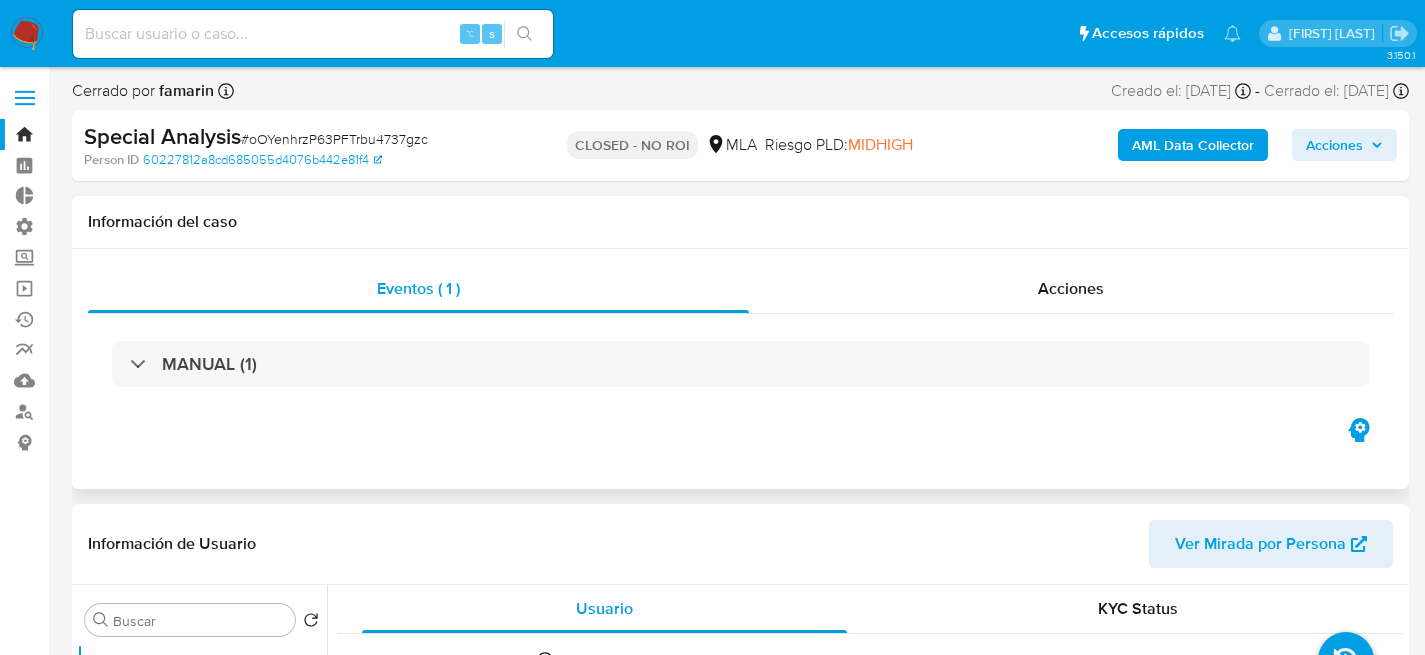 select on "10" 